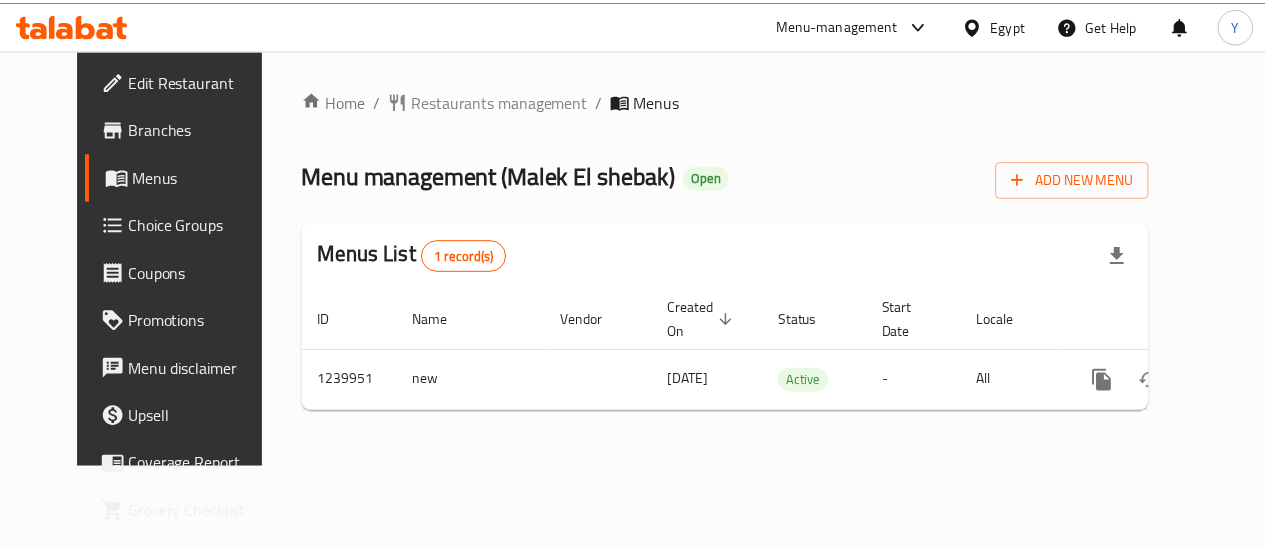 scroll, scrollTop: 0, scrollLeft: 0, axis: both 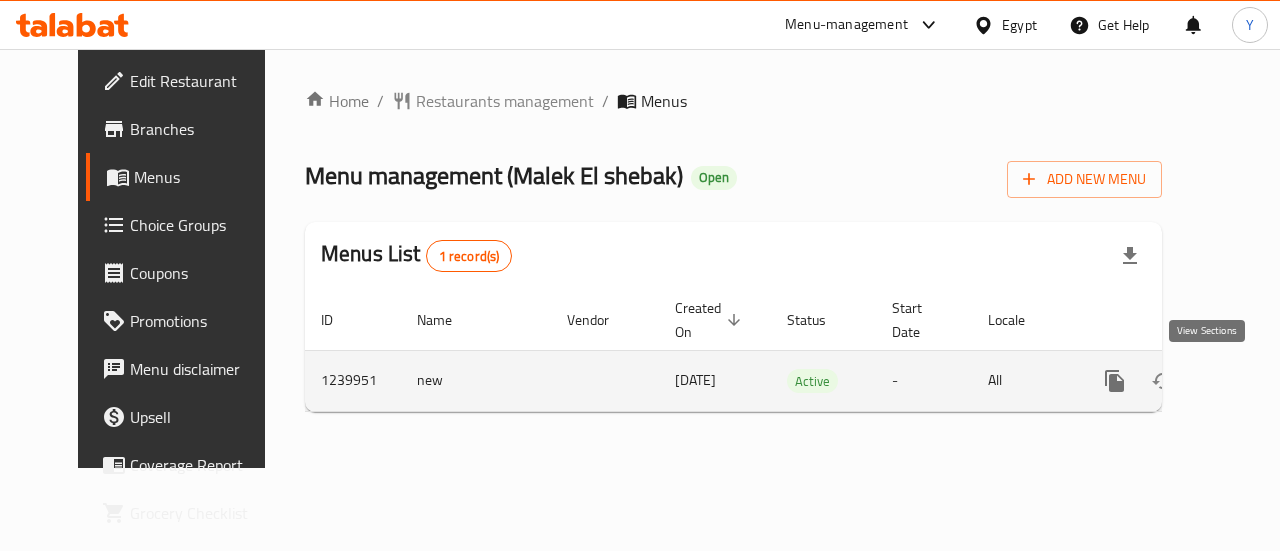 click 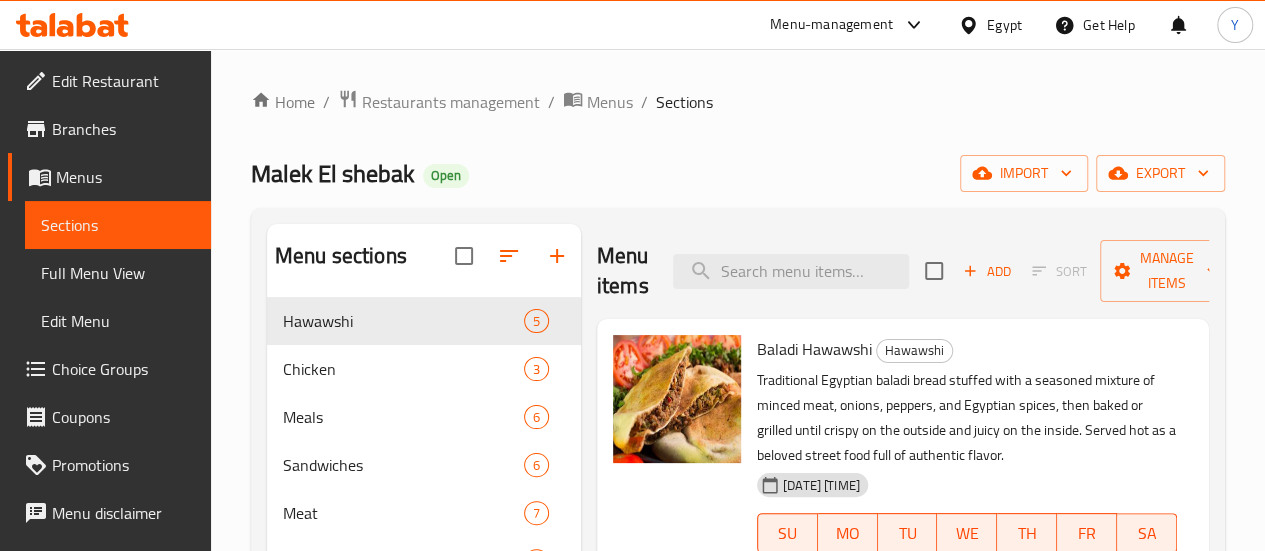 scroll, scrollTop: 100, scrollLeft: 0, axis: vertical 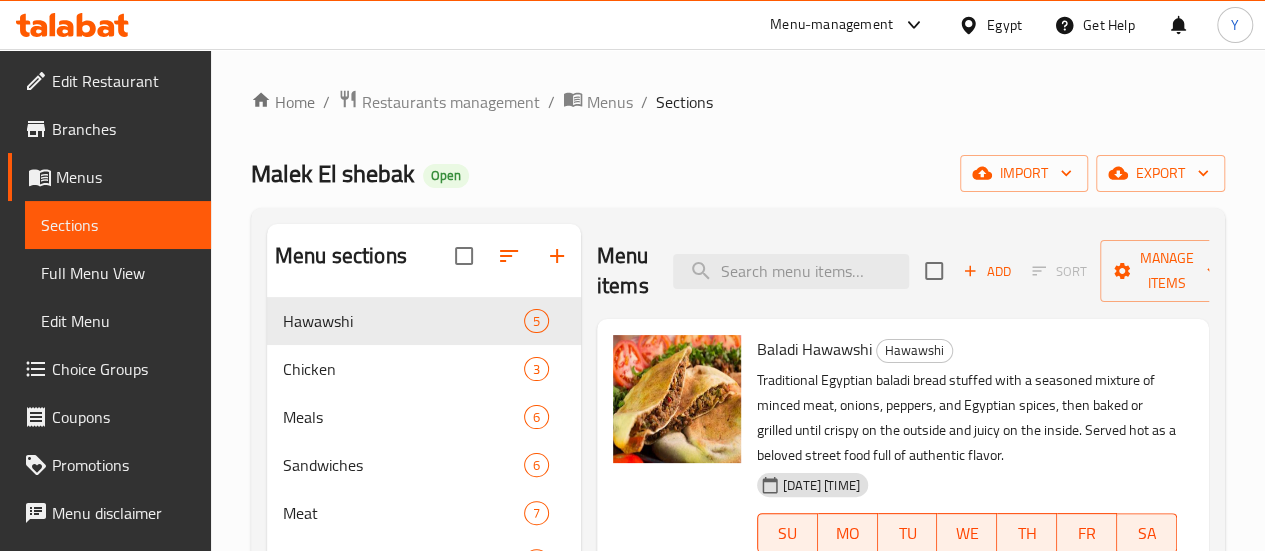 click 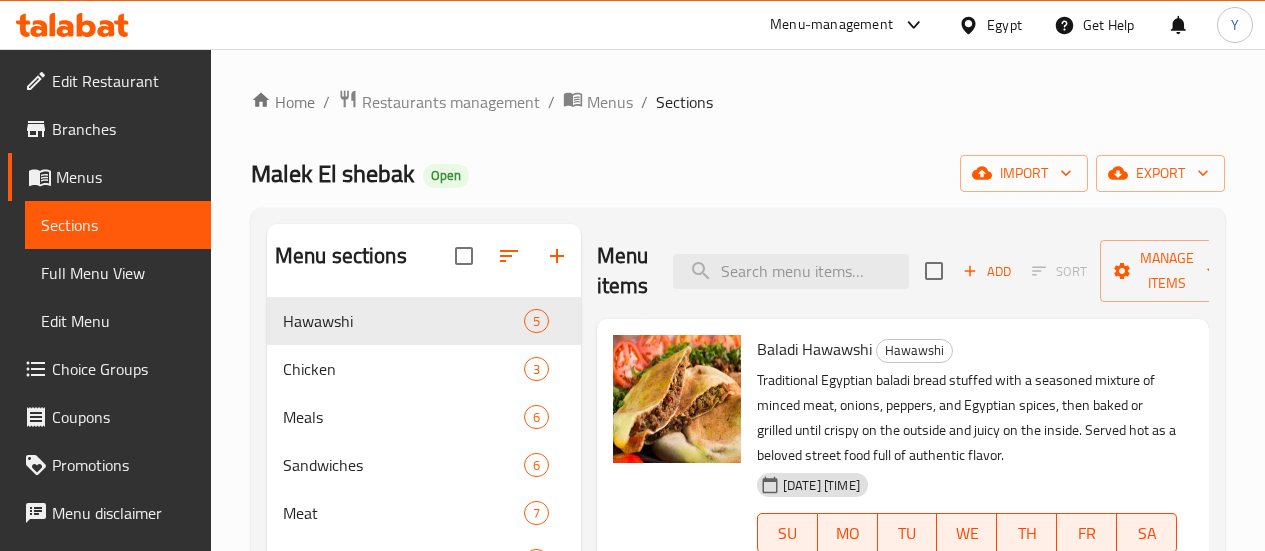 scroll, scrollTop: 0, scrollLeft: 0, axis: both 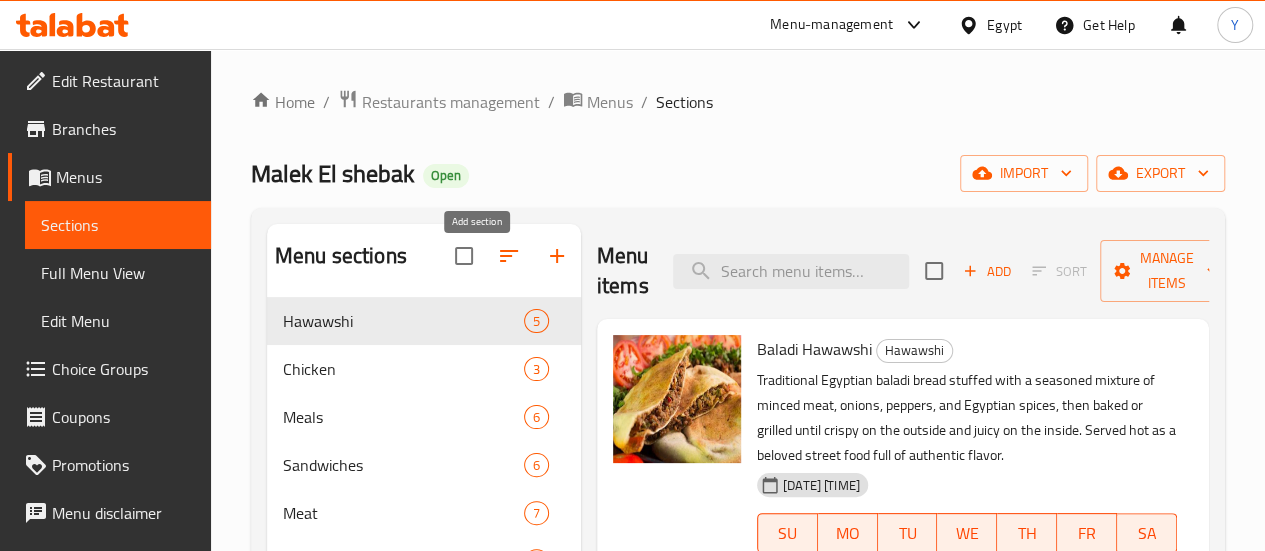click 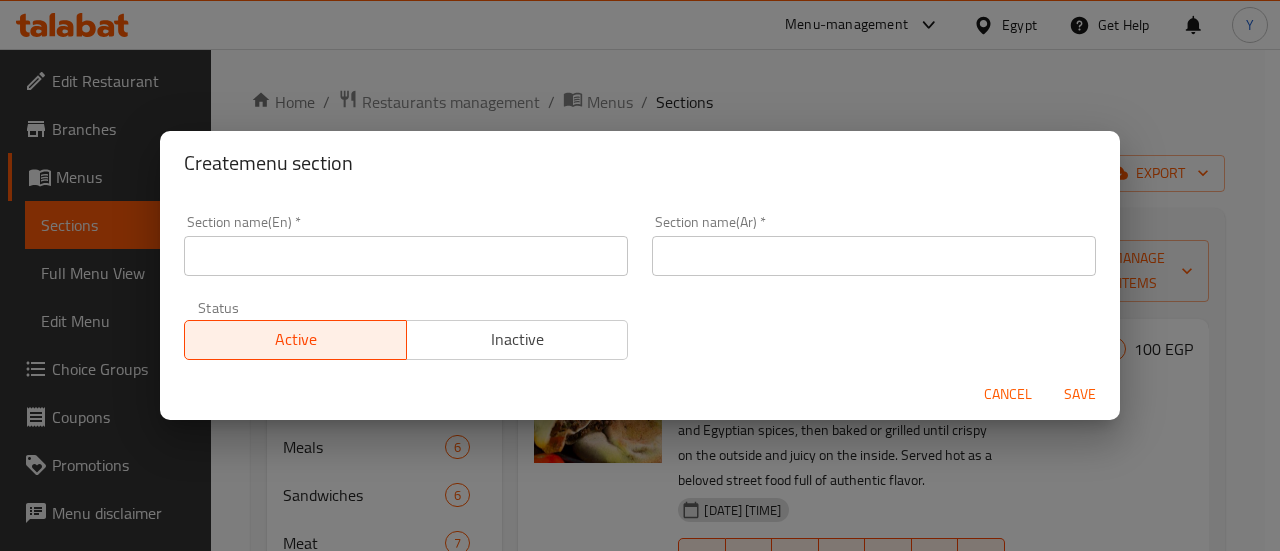 click at bounding box center [406, 256] 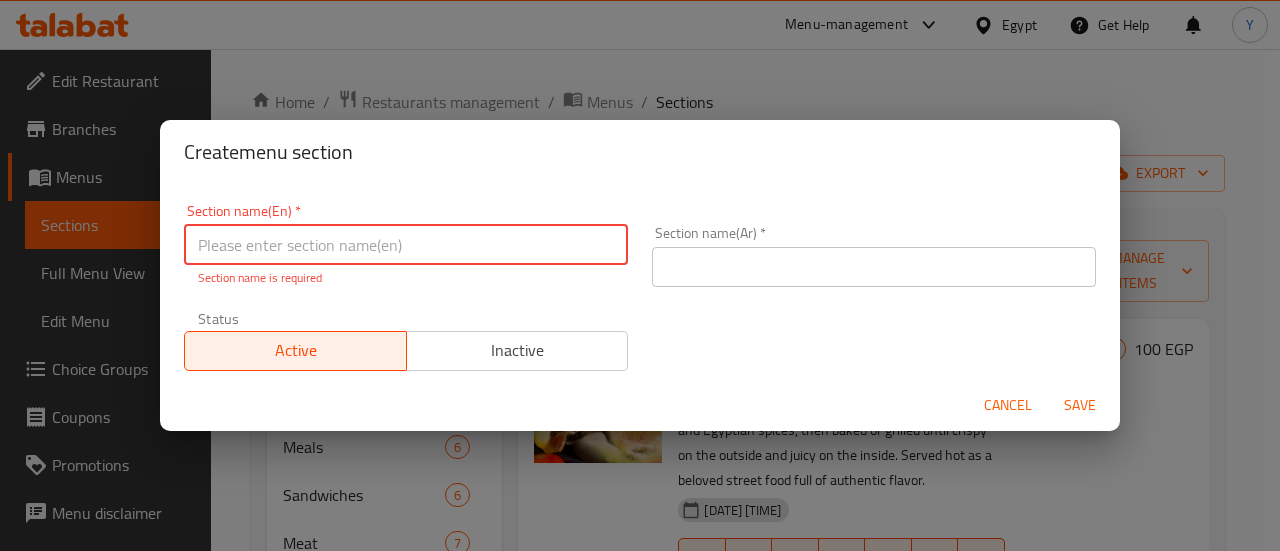 click at bounding box center [874, 267] 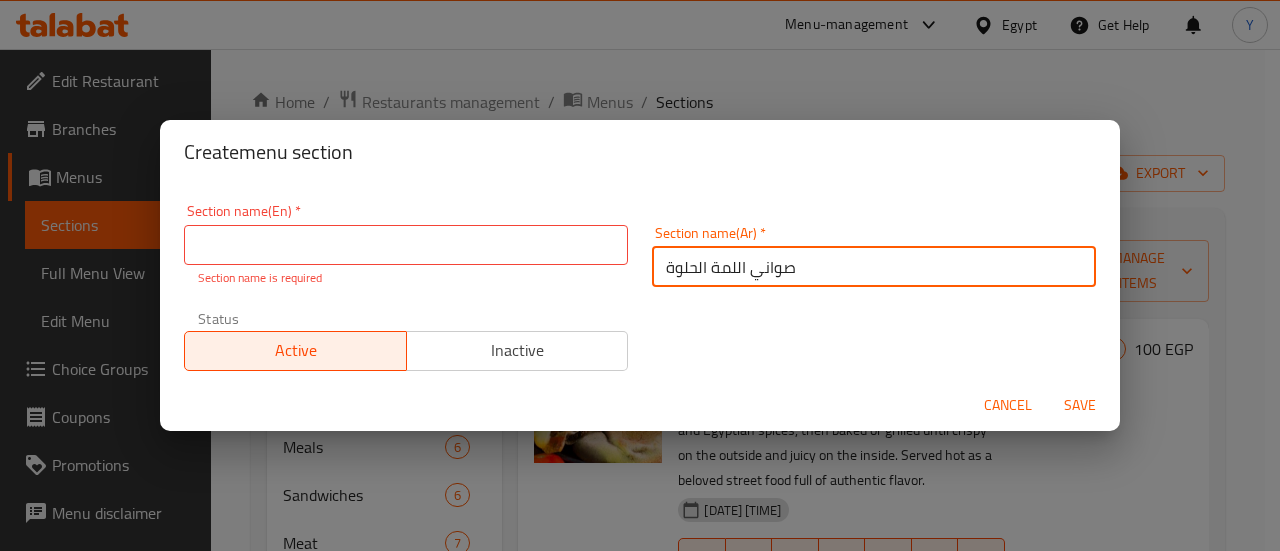 type on "صواني اللمة الحلوة" 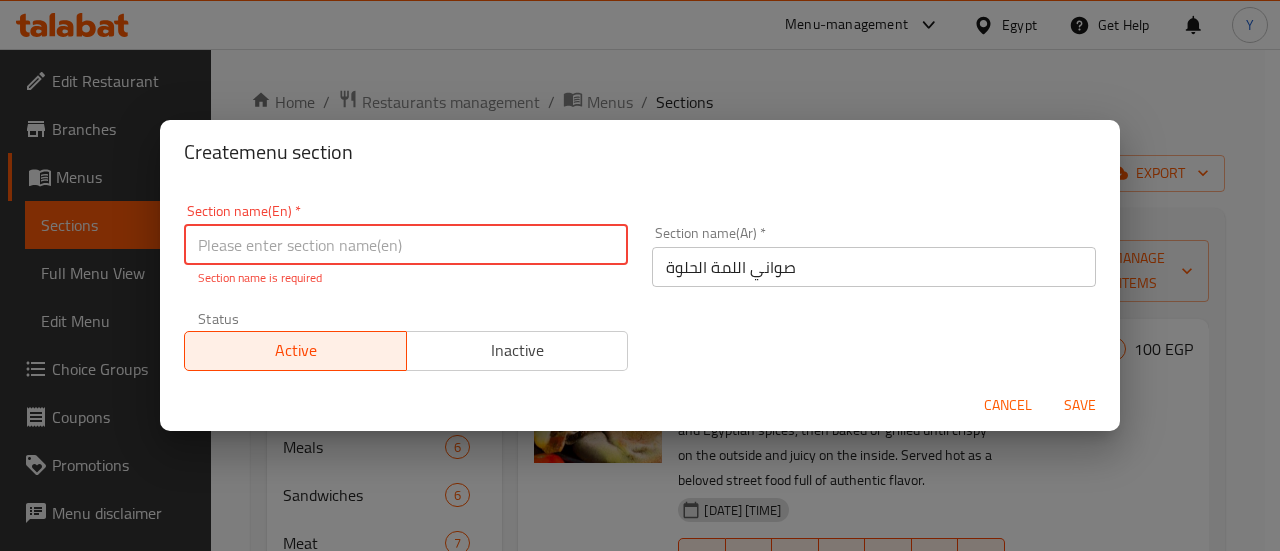 click at bounding box center (406, 245) 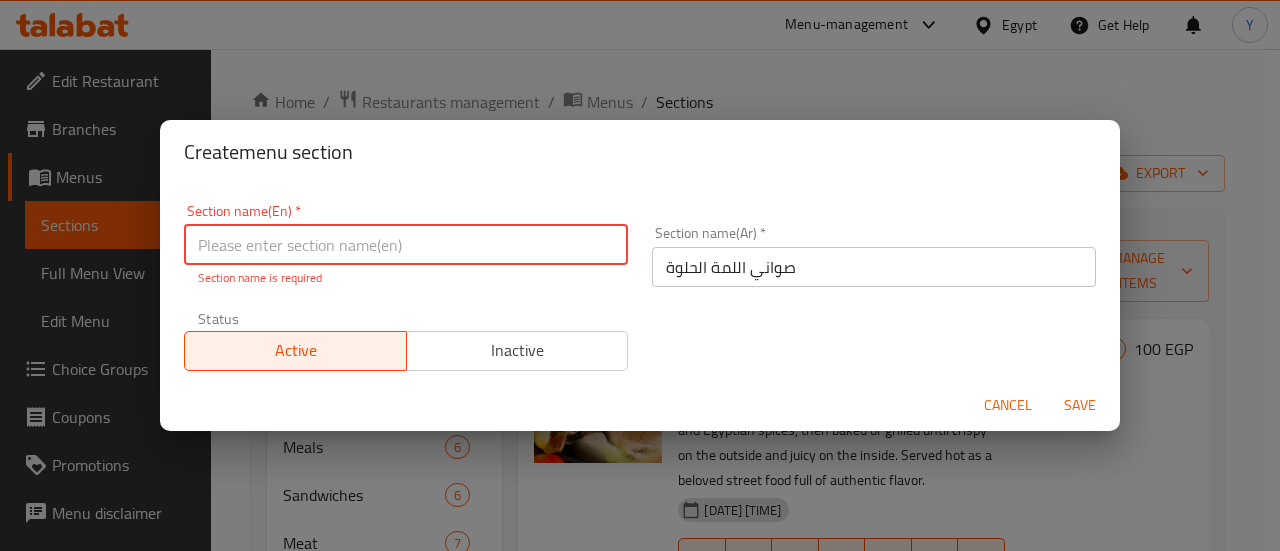 click on "صواني اللمة الحلوة" at bounding box center [874, 267] 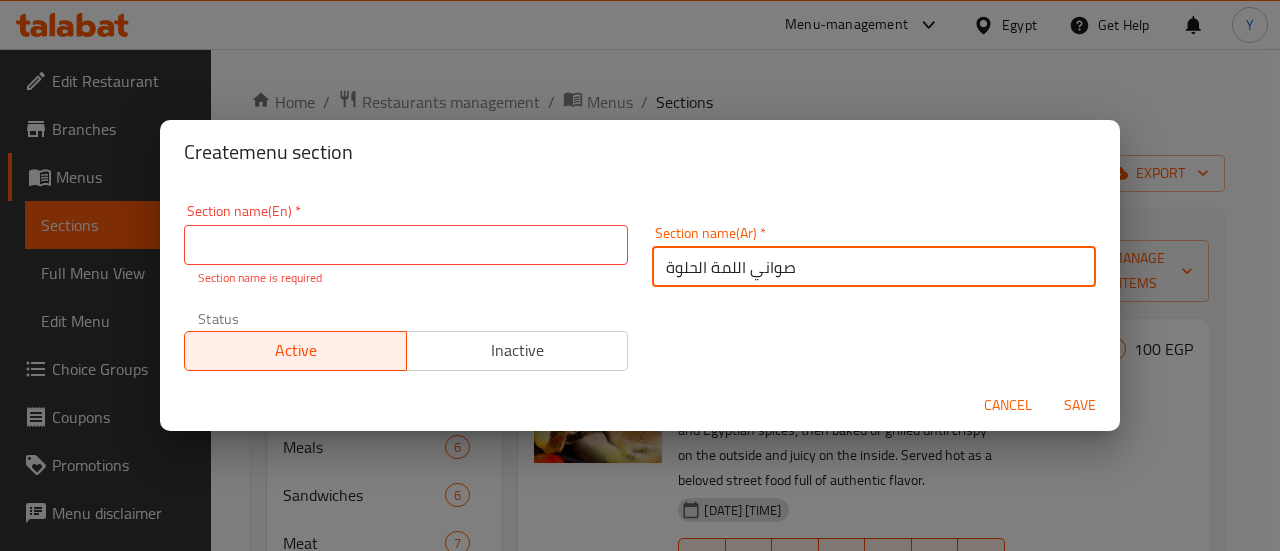 click on "صواني اللمة الحلوة" at bounding box center (874, 267) 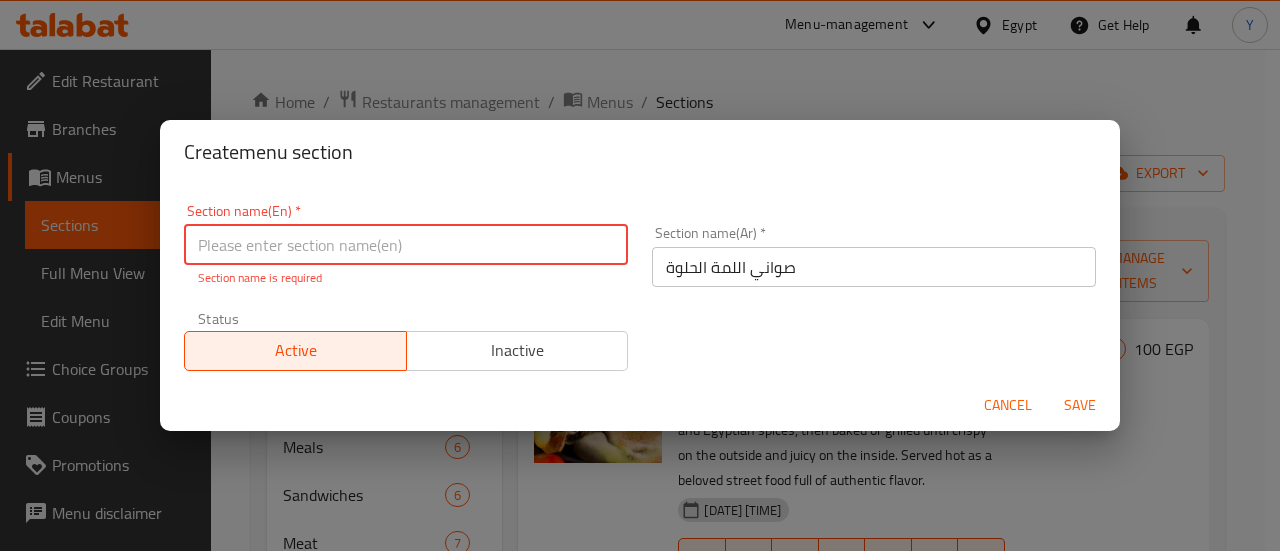 click at bounding box center [406, 245] 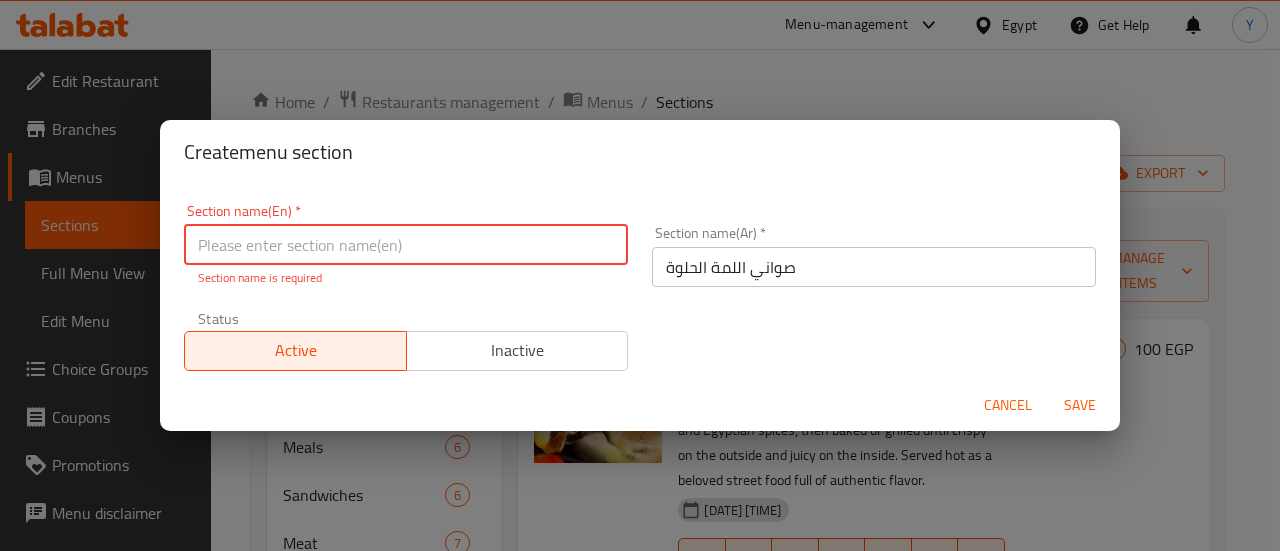 paste on "El-Lamma Trays" 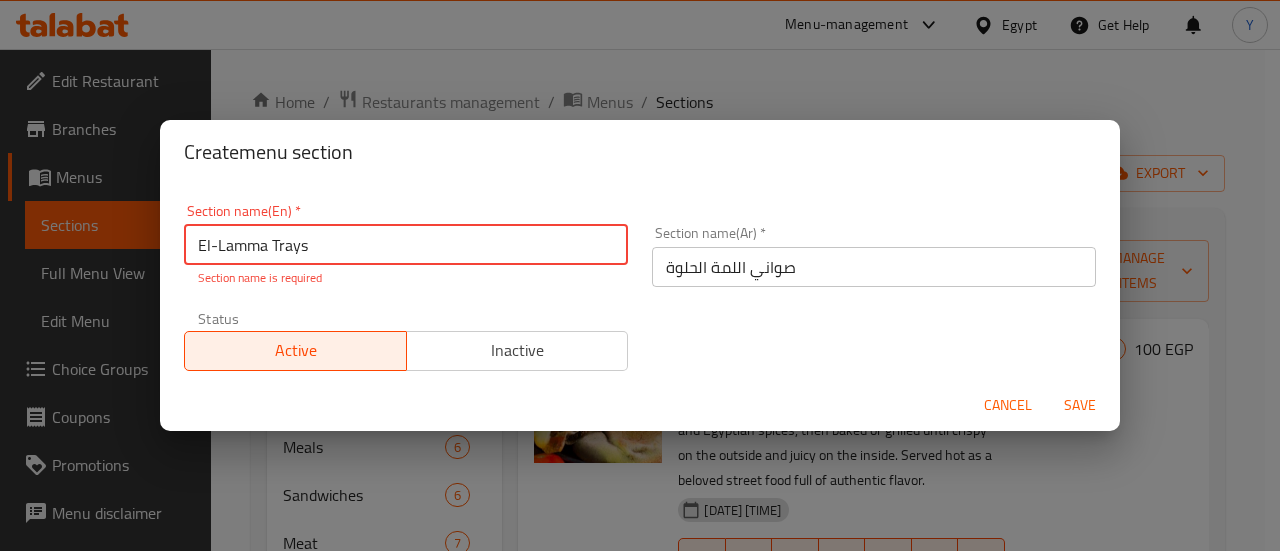 type on "El-Lamma Trays" 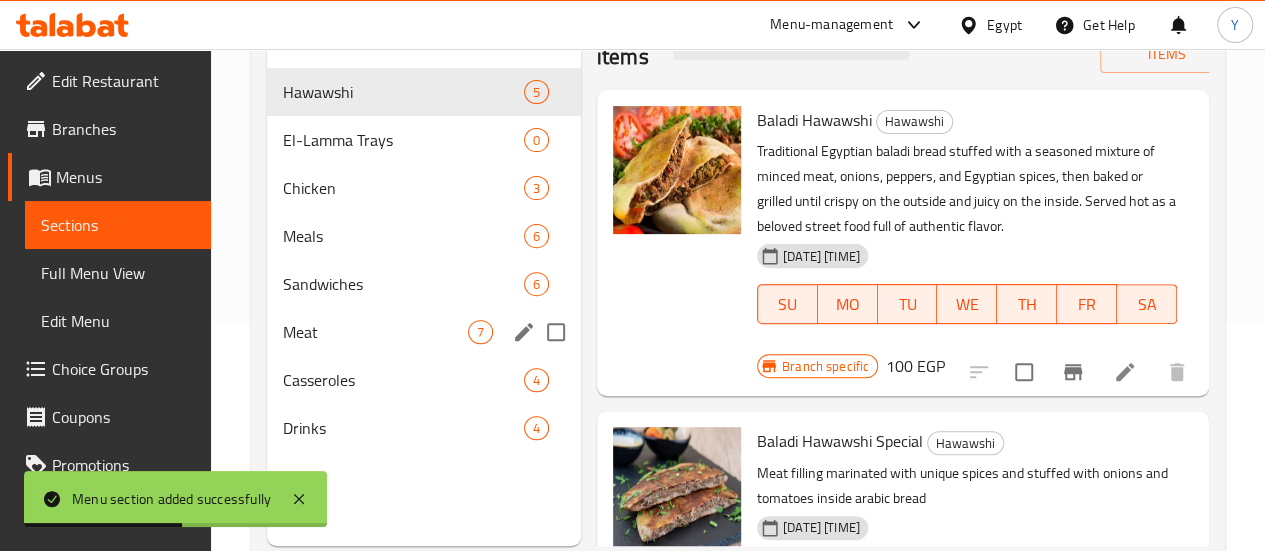 scroll, scrollTop: 280, scrollLeft: 0, axis: vertical 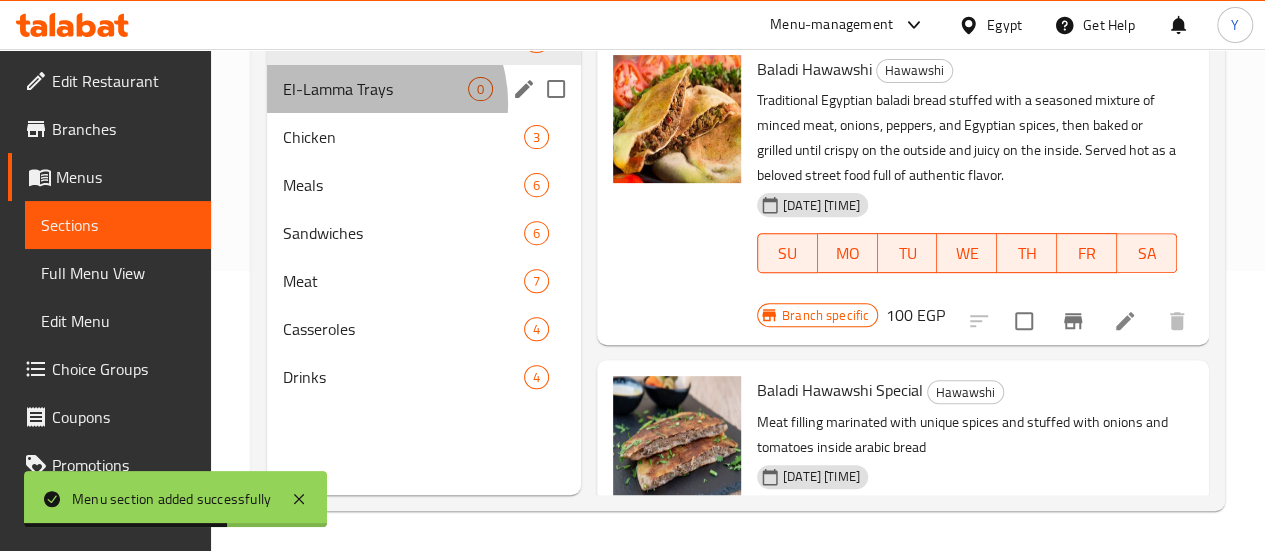 click on "El-Lamma Trays 0" at bounding box center [424, 89] 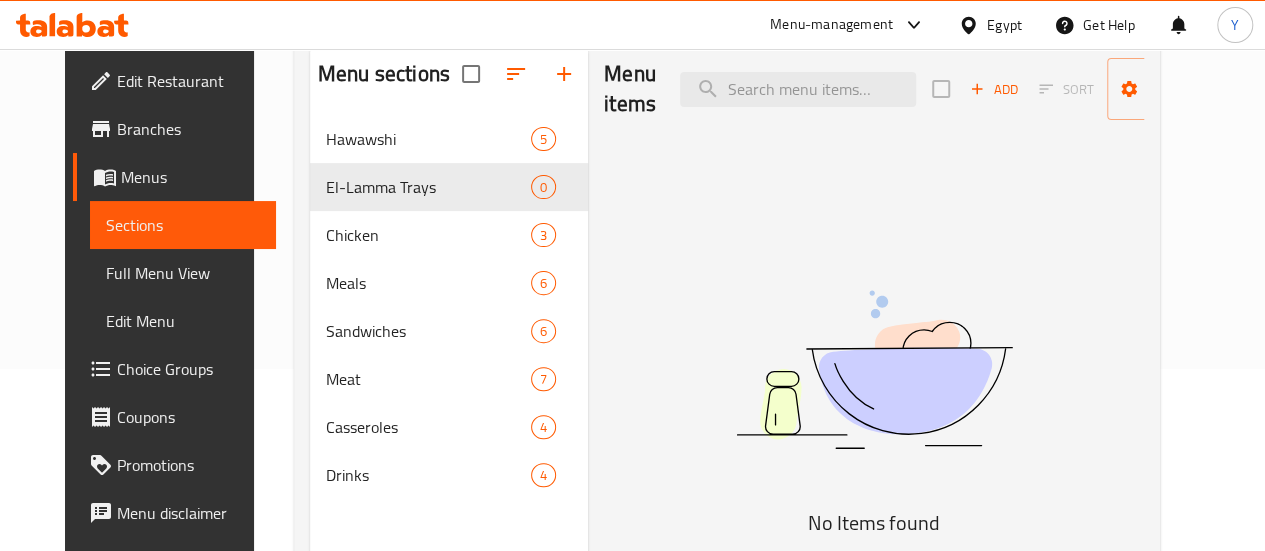 scroll, scrollTop: 200, scrollLeft: 0, axis: vertical 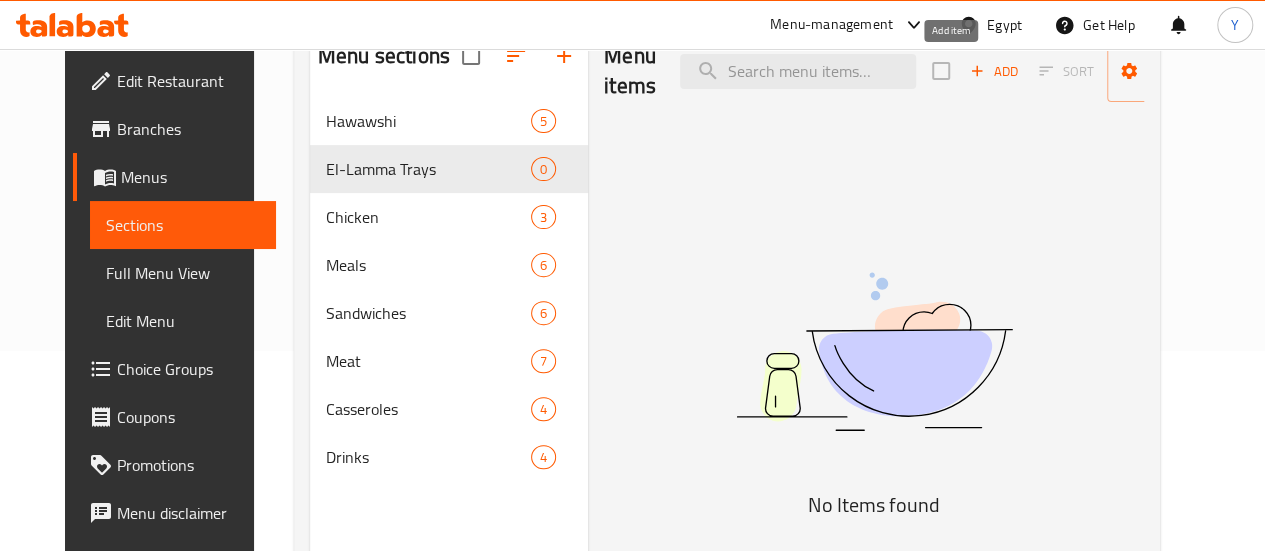 click 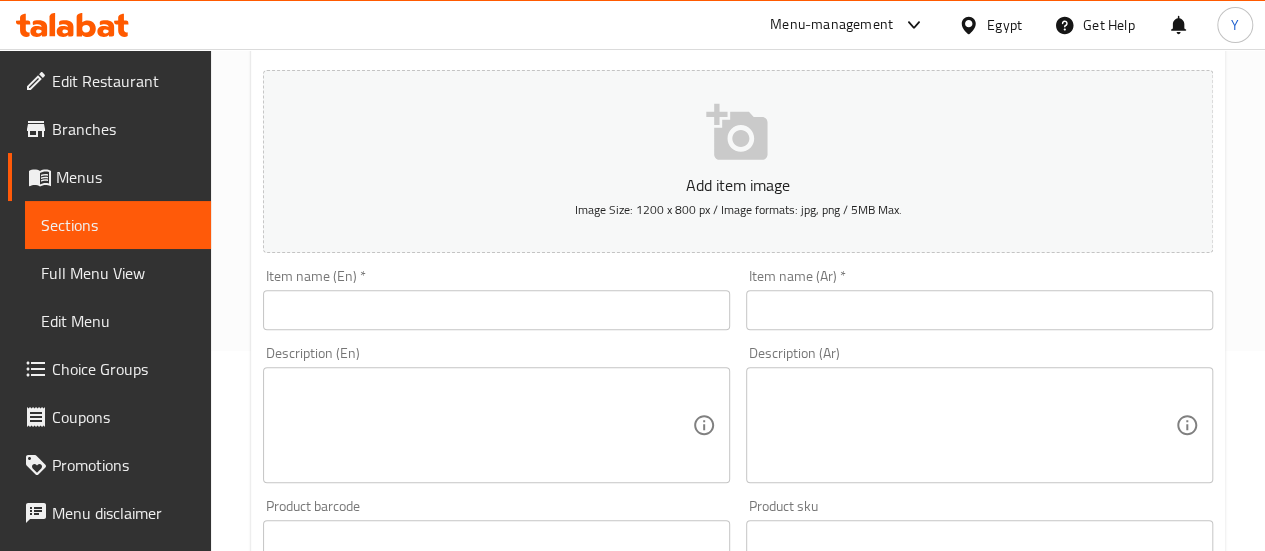 click at bounding box center [979, 310] 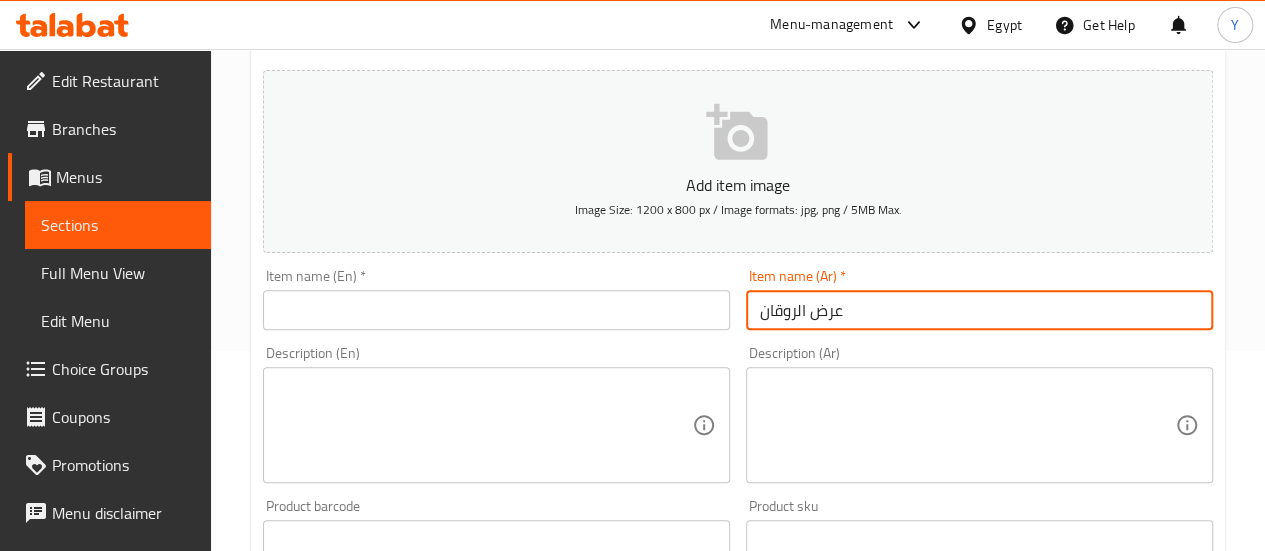 click on "عرض الروقان" at bounding box center [979, 310] 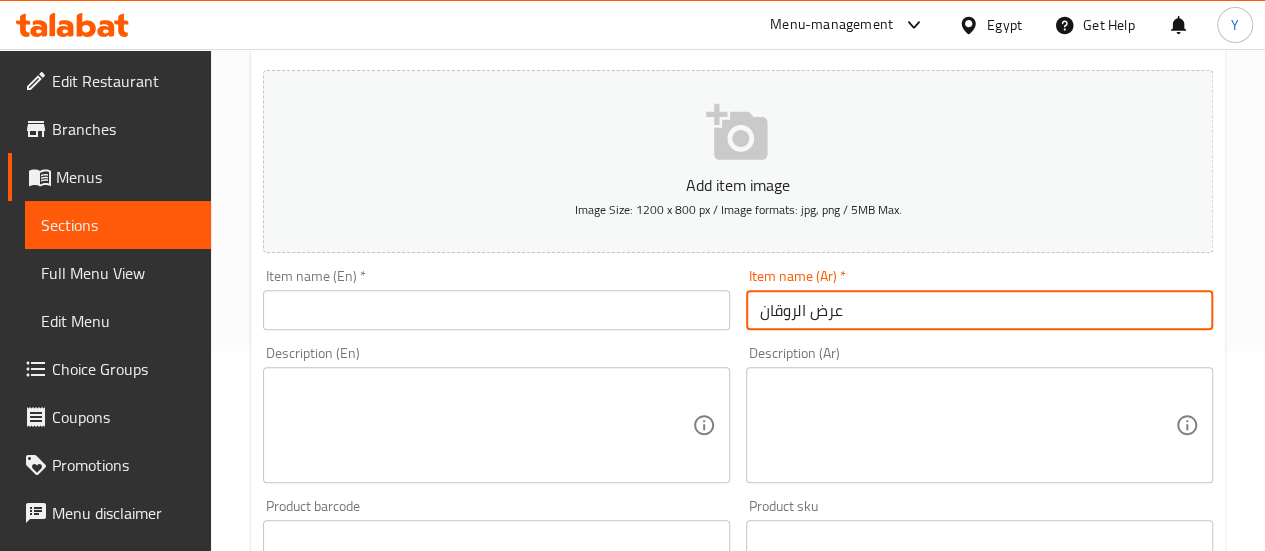 type on "عرض الروقان" 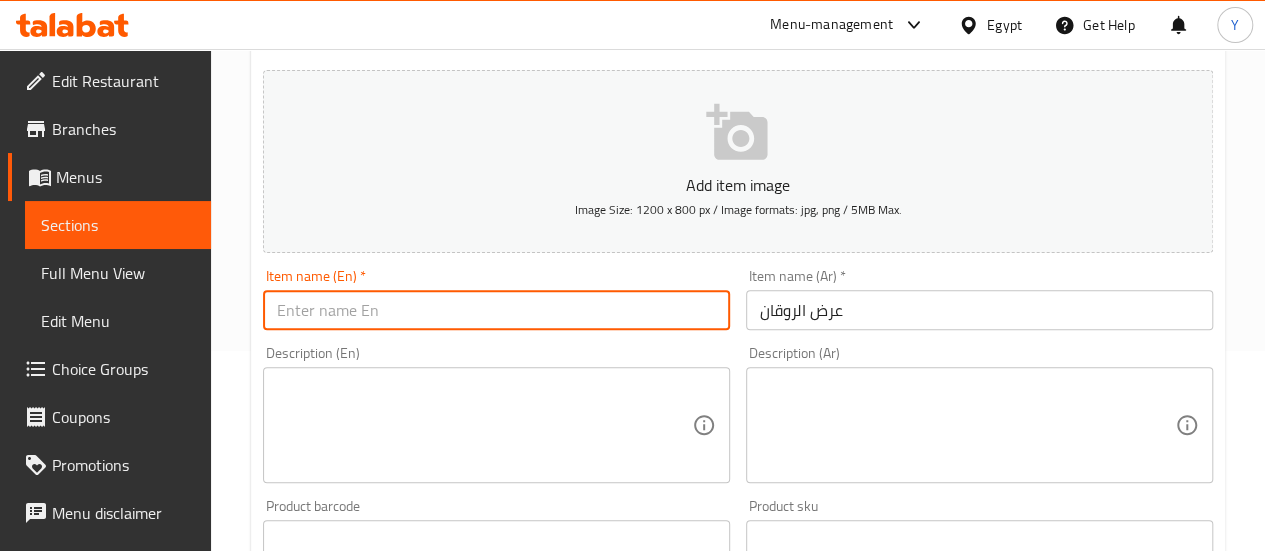 click at bounding box center (496, 310) 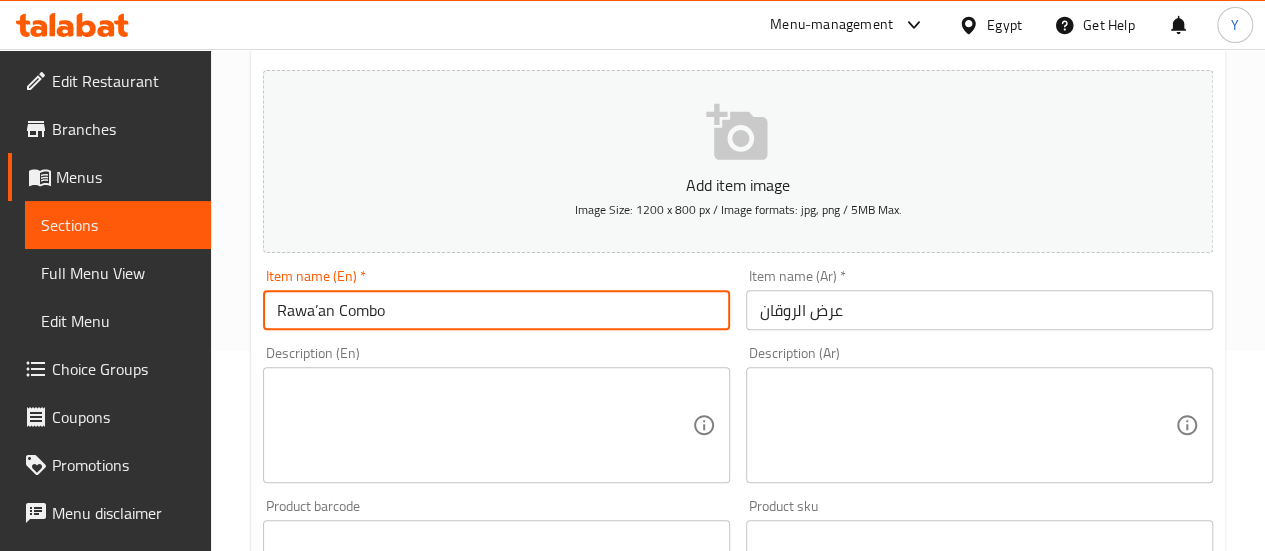 type on "Rawa’an Combo" 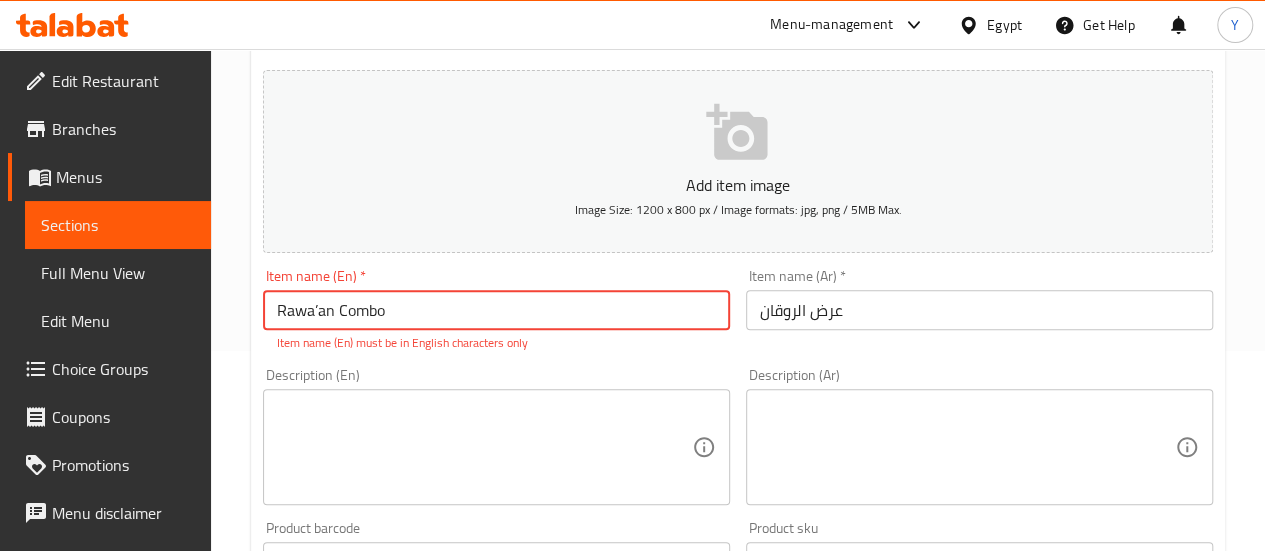 click 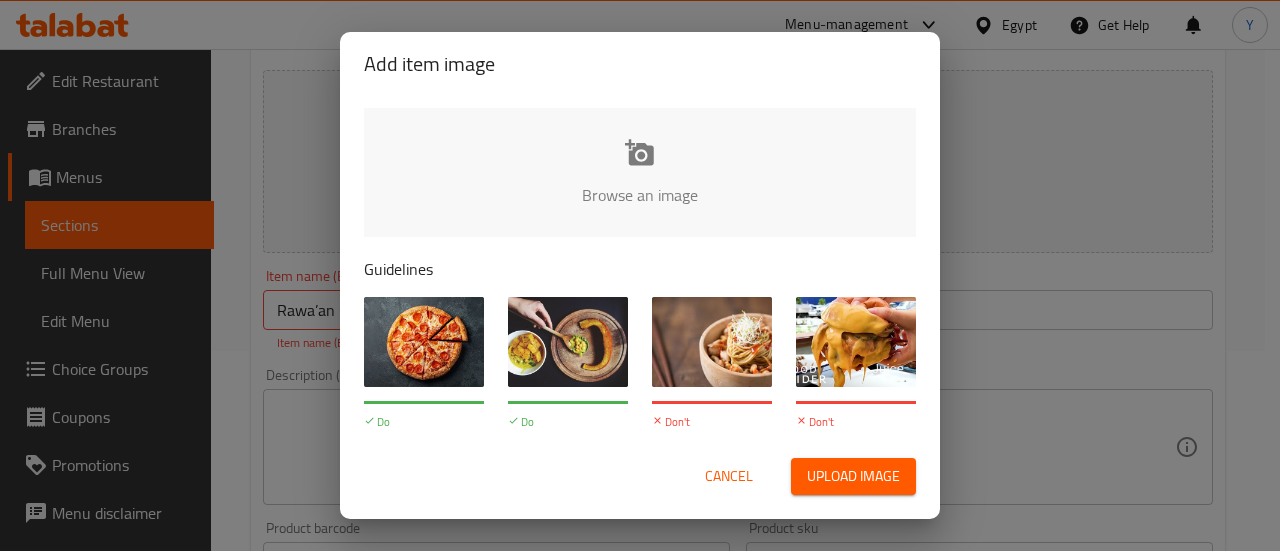 click on "Upload image" at bounding box center (853, 476) 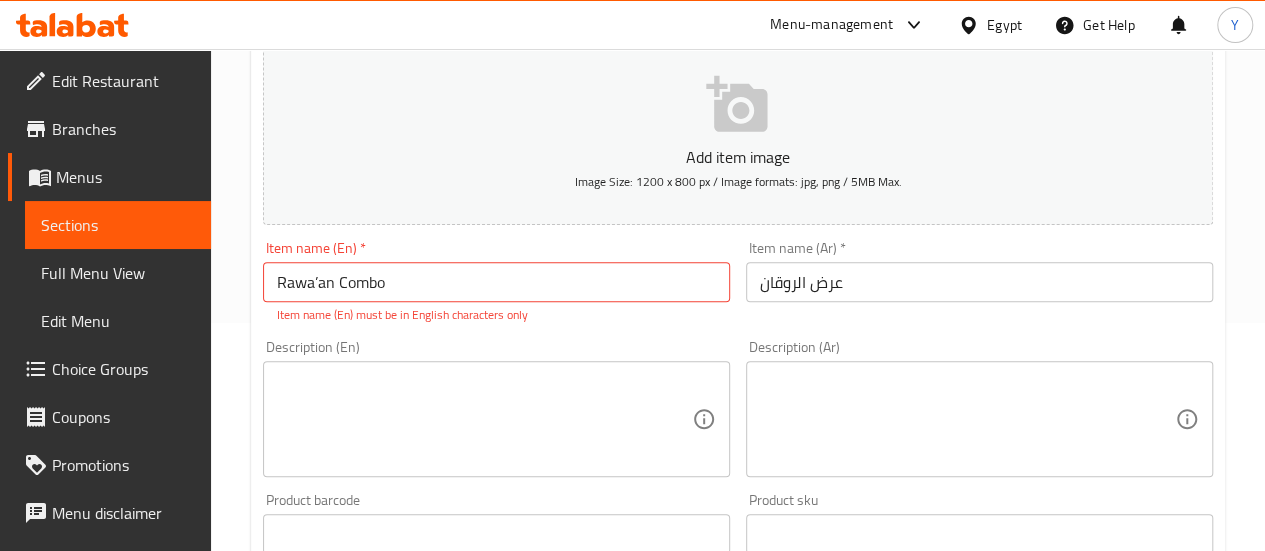 scroll, scrollTop: 300, scrollLeft: 0, axis: vertical 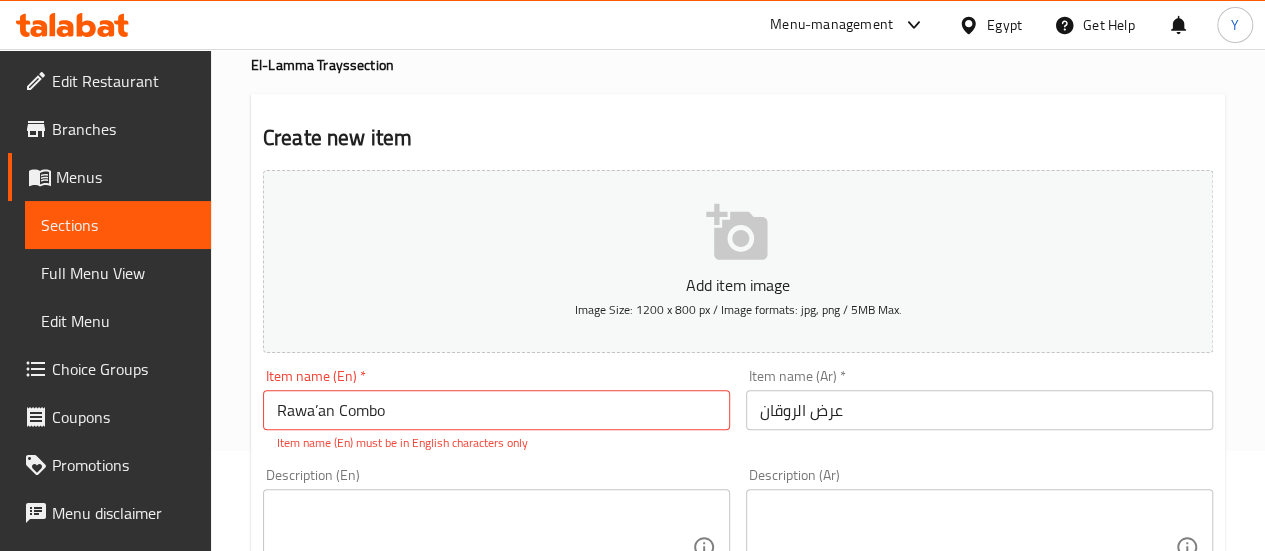 click 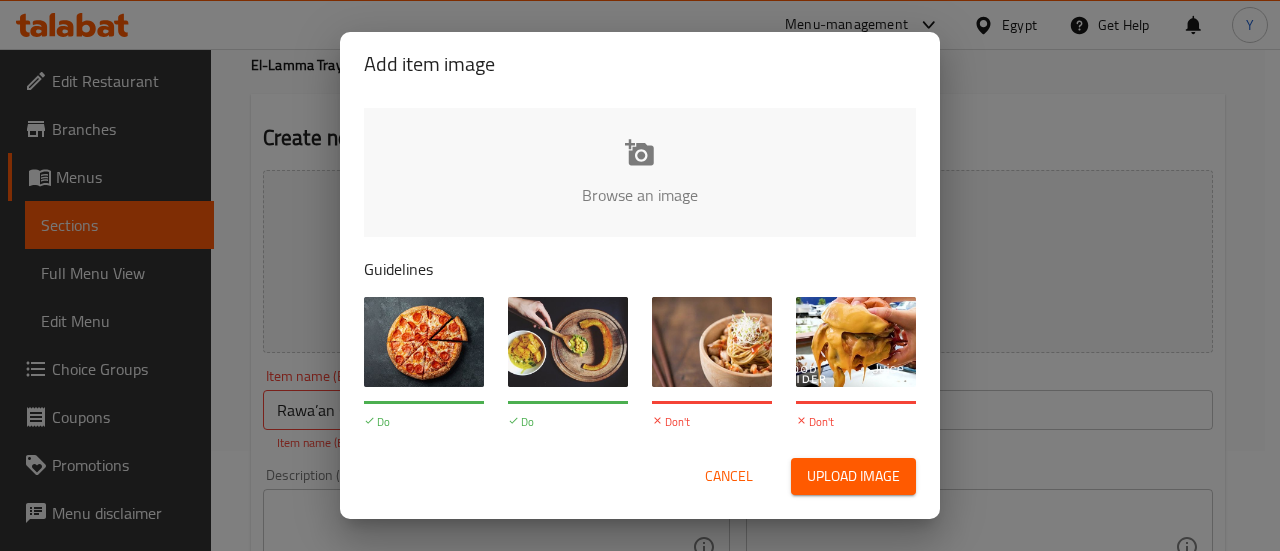 click at bounding box center (1316, 201) 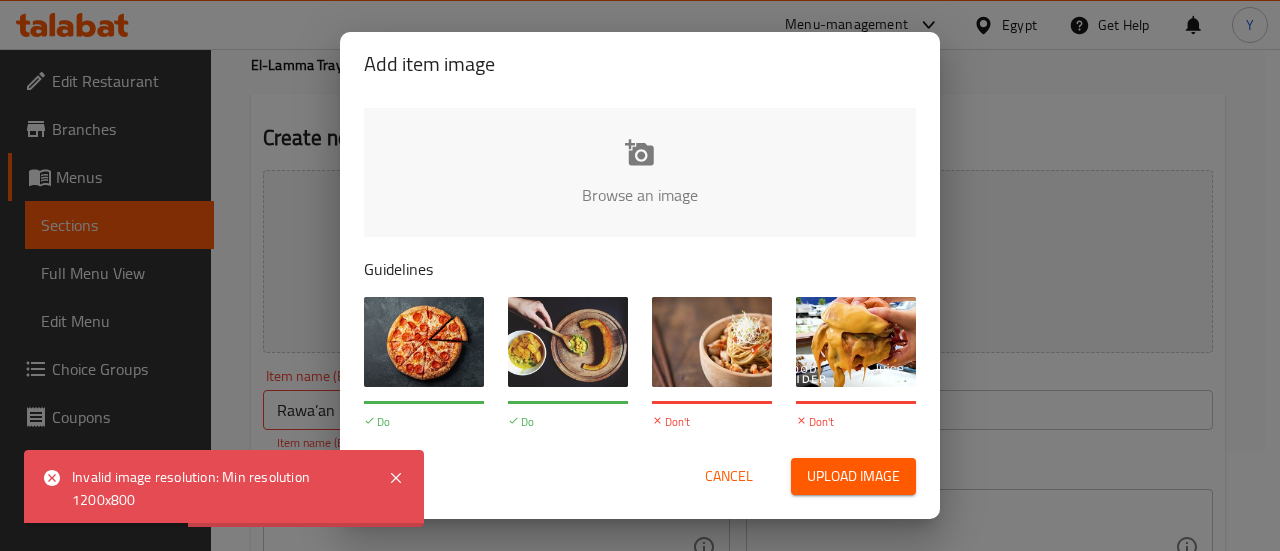click on "Cancel" at bounding box center [729, 476] 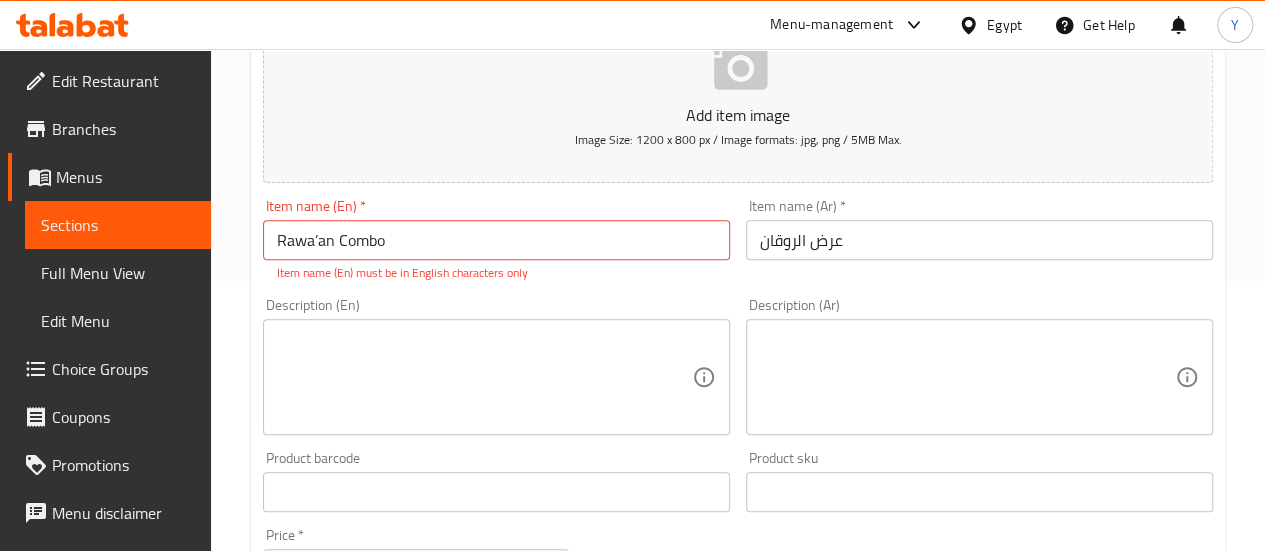 scroll, scrollTop: 300, scrollLeft: 0, axis: vertical 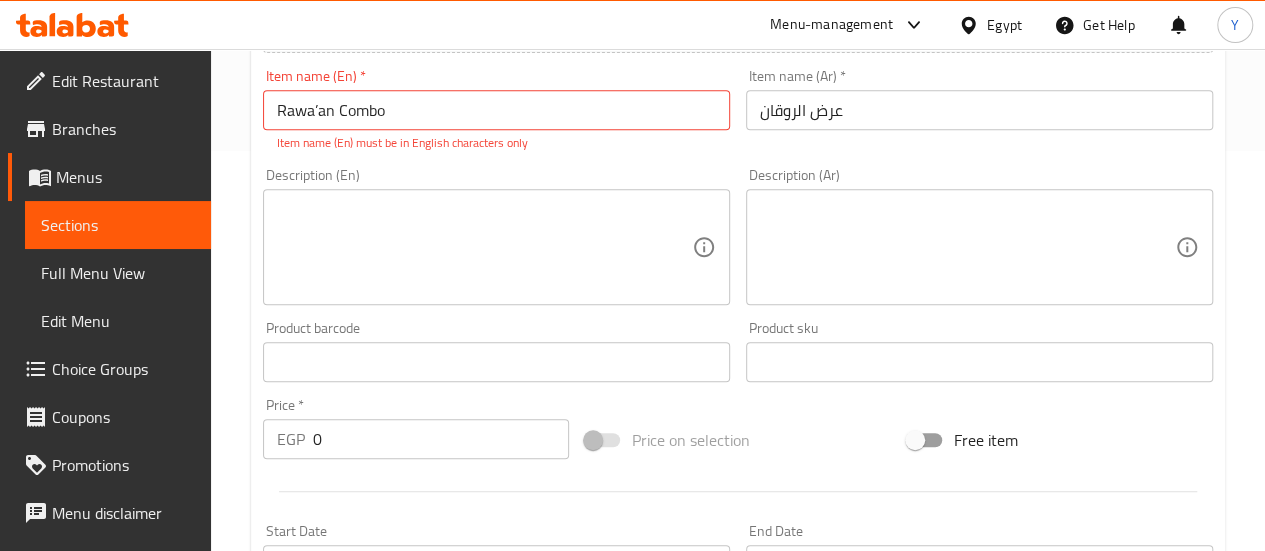 click at bounding box center (967, 247) 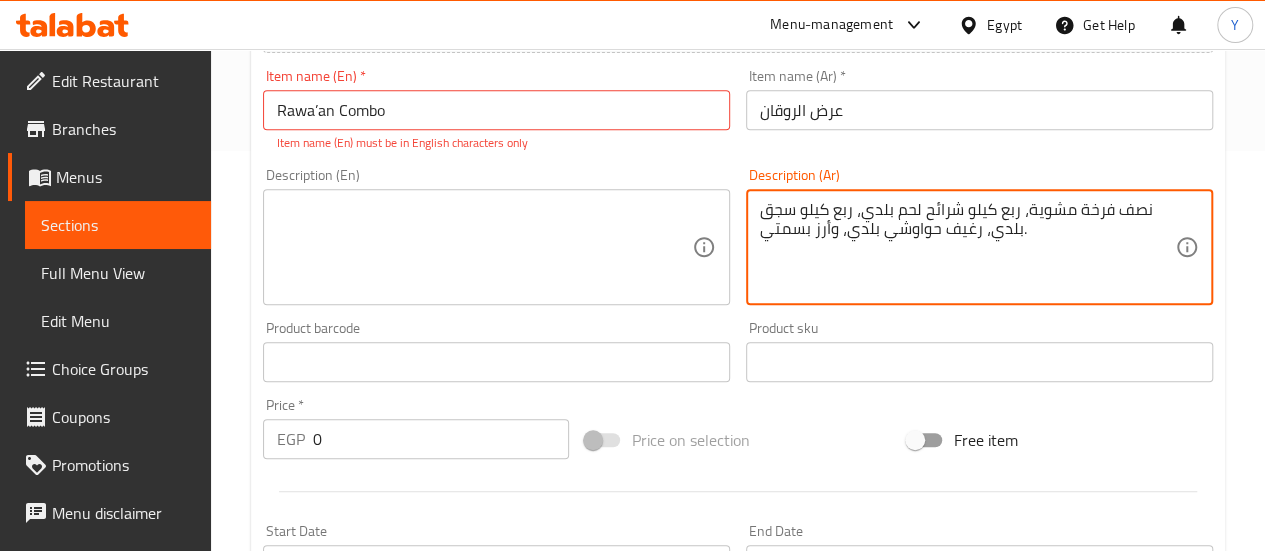 type on "نصف فرخة مشوية، ربع كيلو شرائح لحم بلدي، ربع كيلو سجق بلدي، رغيف حواوشي بلدي، وأرز بسمتي." 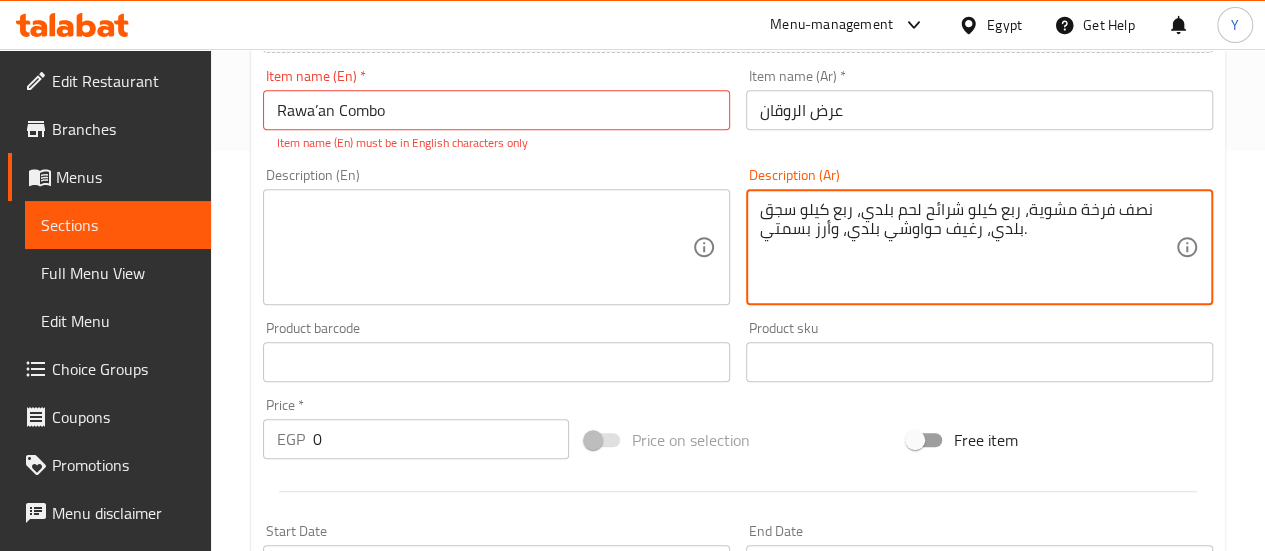 click at bounding box center (484, 247) 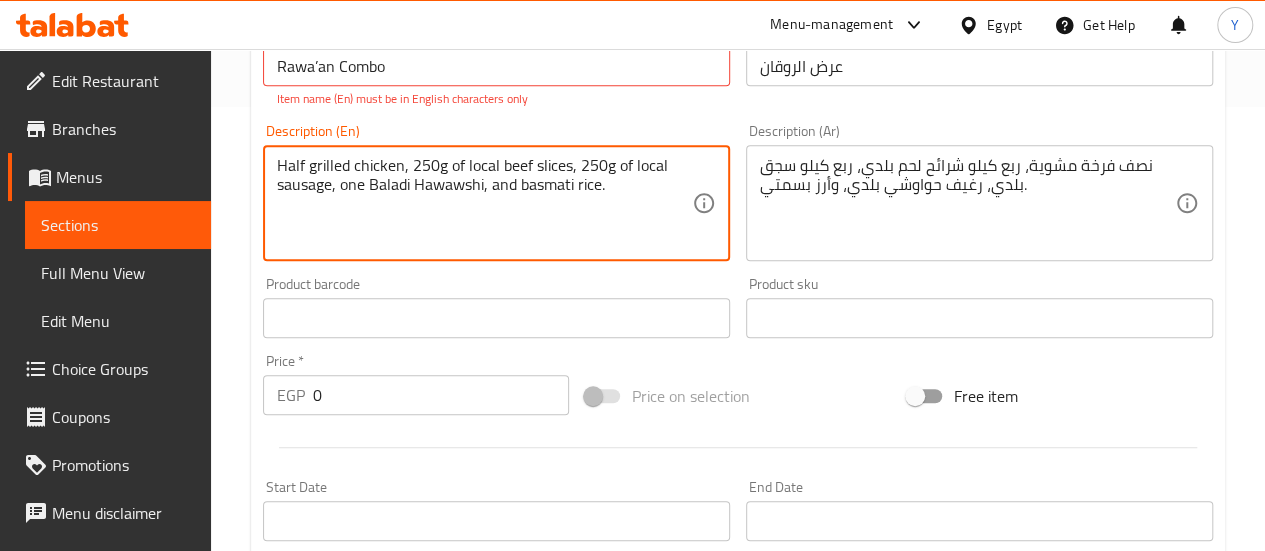 scroll, scrollTop: 400, scrollLeft: 0, axis: vertical 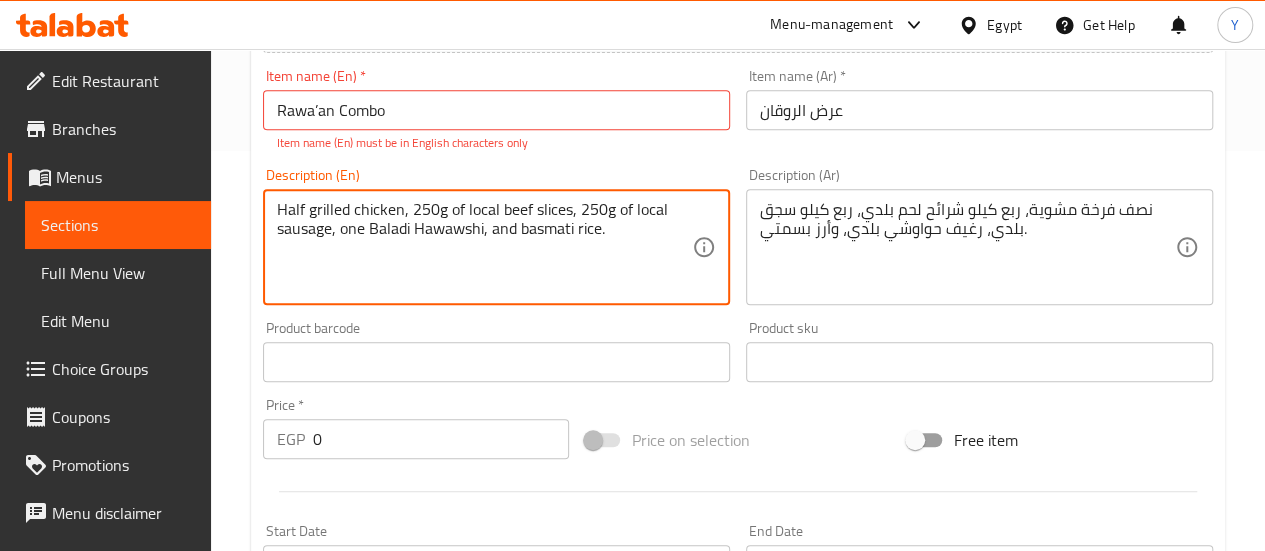 type on "Half grilled chicken, 250g of local beef slices, 250g of local sausage, one Baladi Hawawshi, and basmati rice." 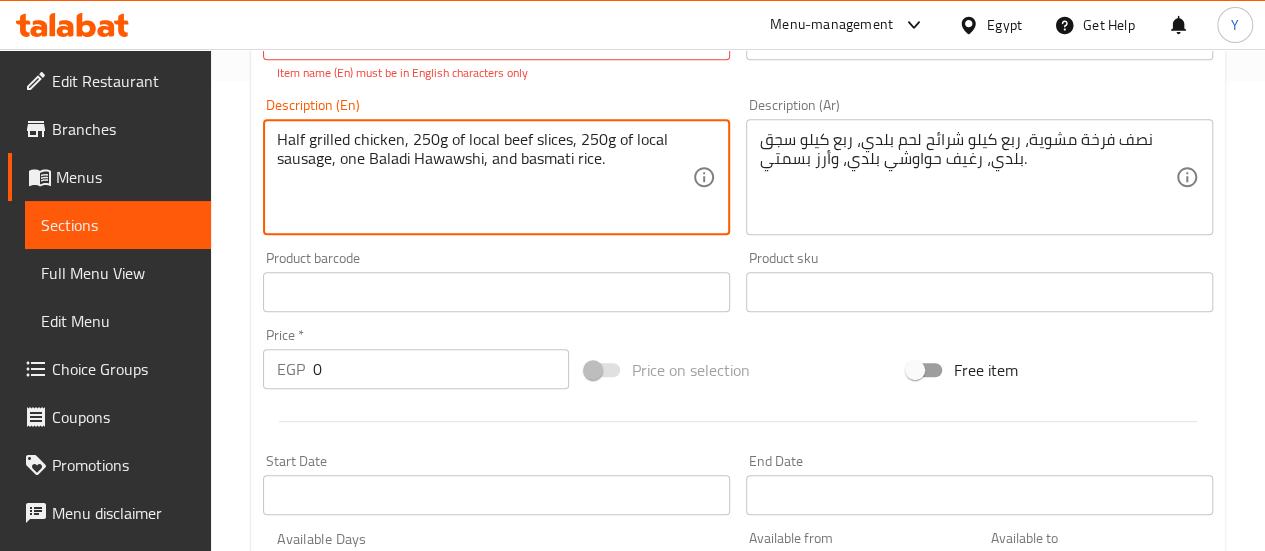 scroll, scrollTop: 500, scrollLeft: 0, axis: vertical 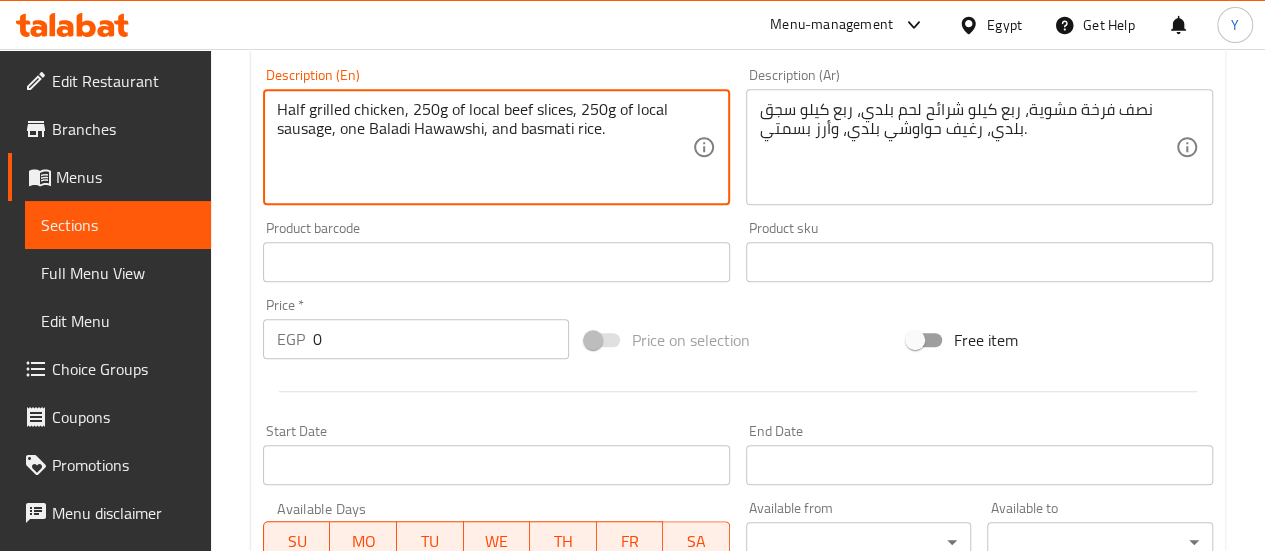 click on "0" at bounding box center [441, 339] 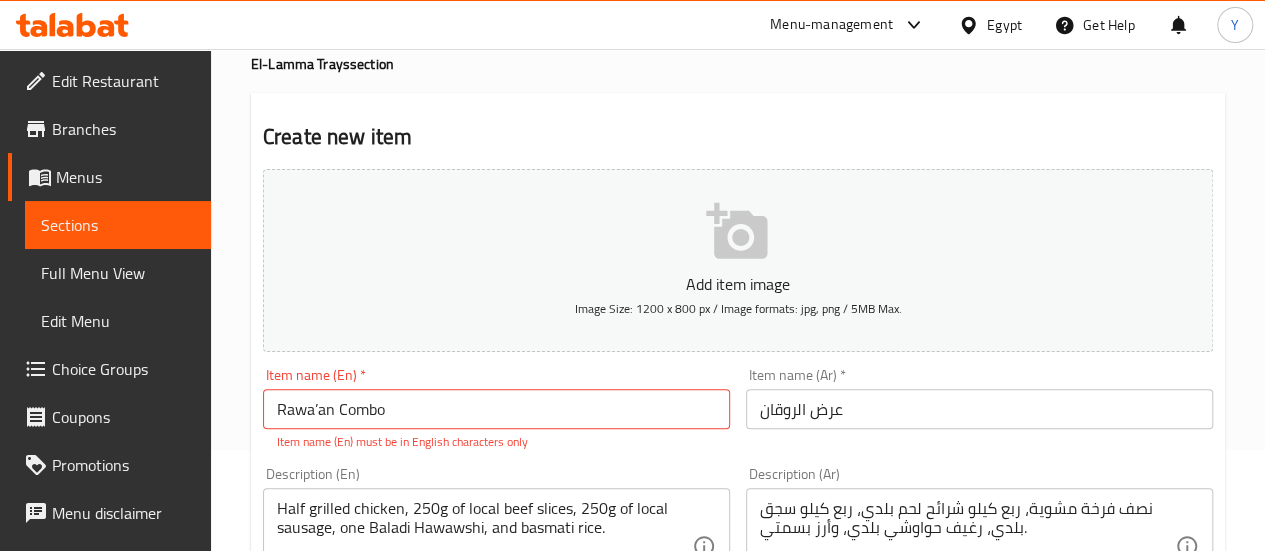 scroll, scrollTop: 200, scrollLeft: 0, axis: vertical 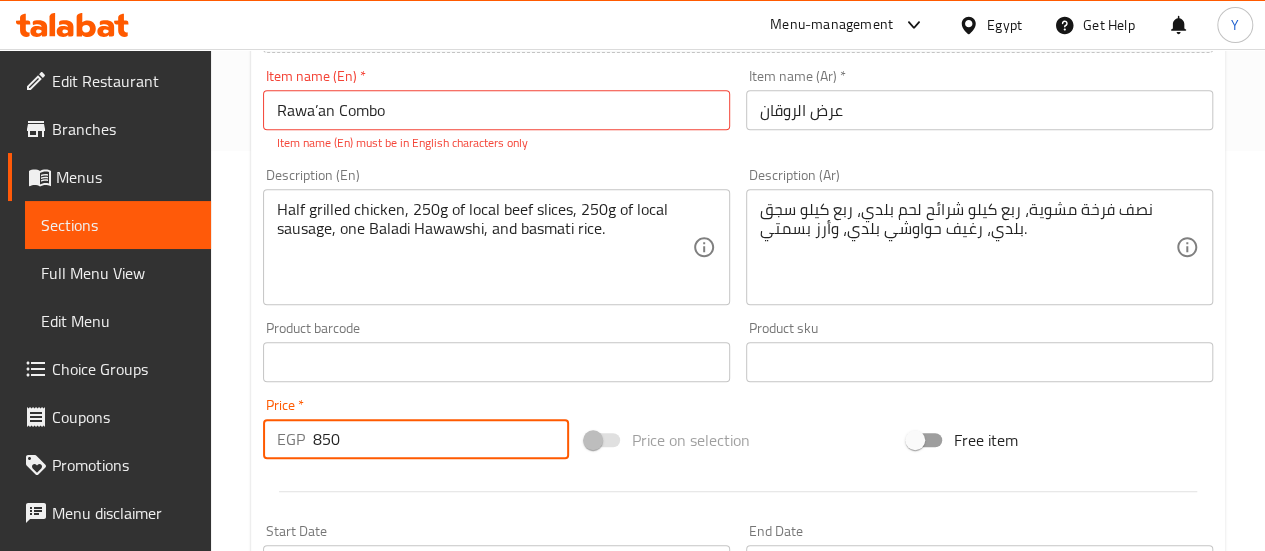 drag, startPoint x: 308, startPoint y: 439, endPoint x: 374, endPoint y: 435, distance: 66.1211 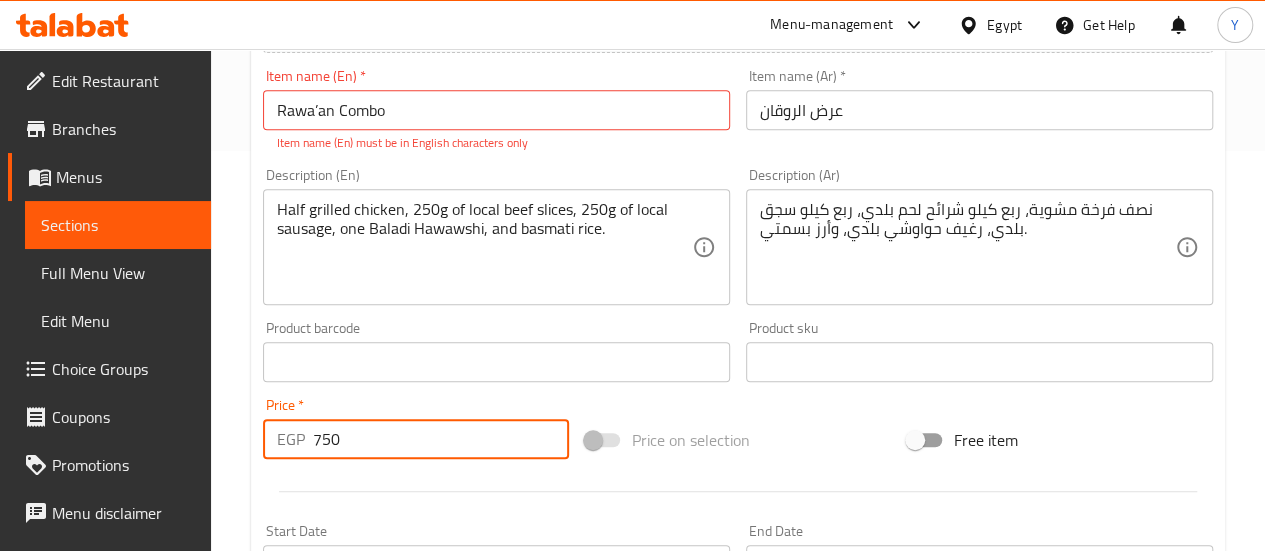 type on "750" 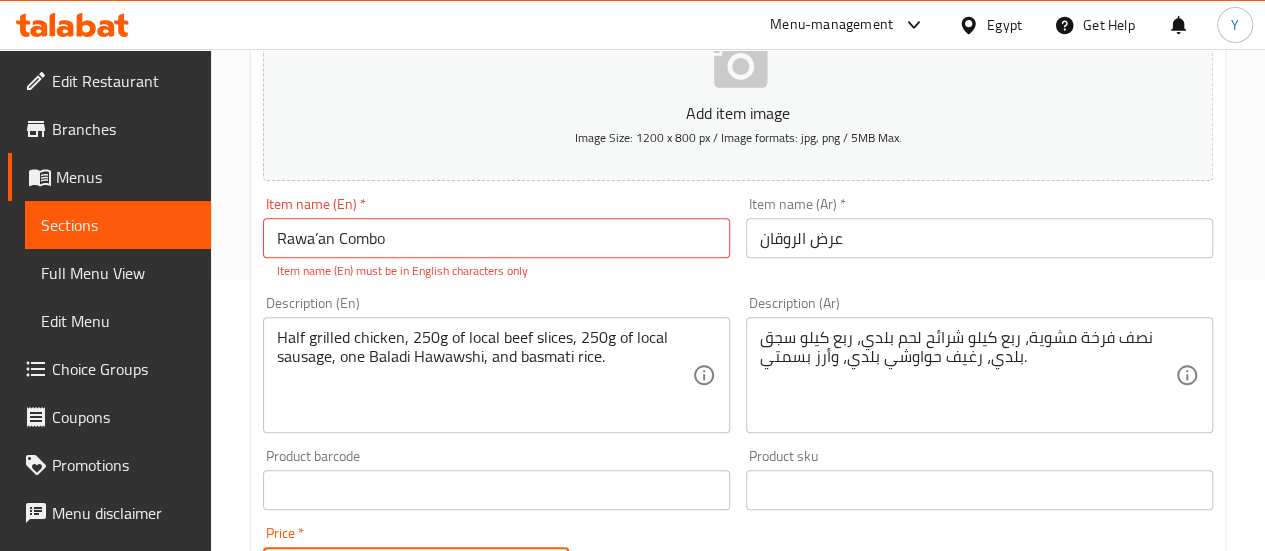 scroll, scrollTop: 300, scrollLeft: 0, axis: vertical 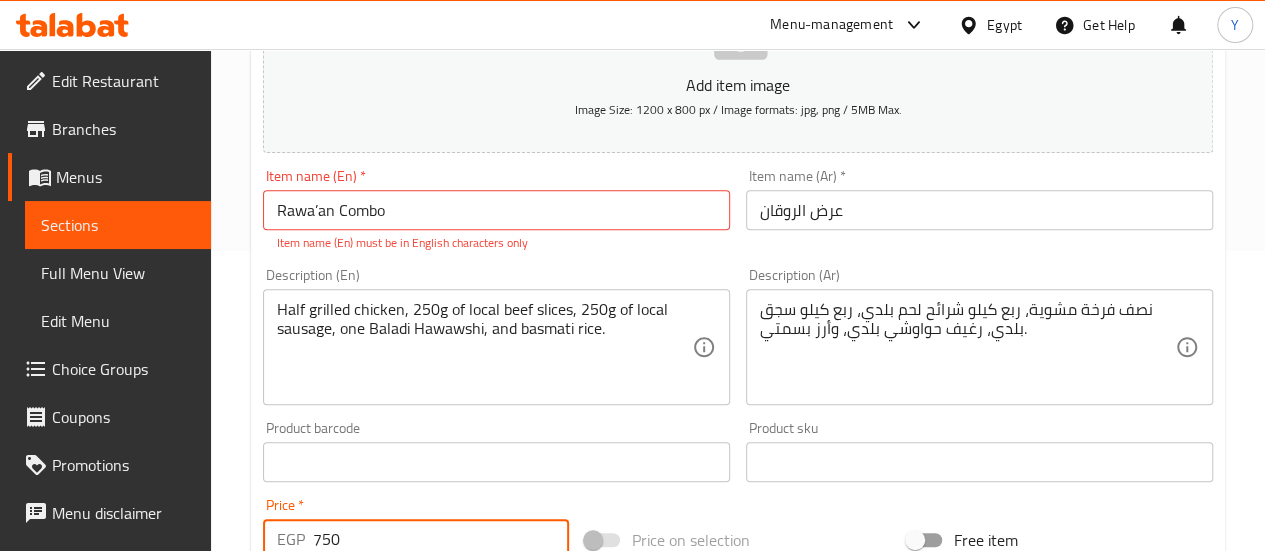 click on "Rawa’an Combo" at bounding box center (496, 210) 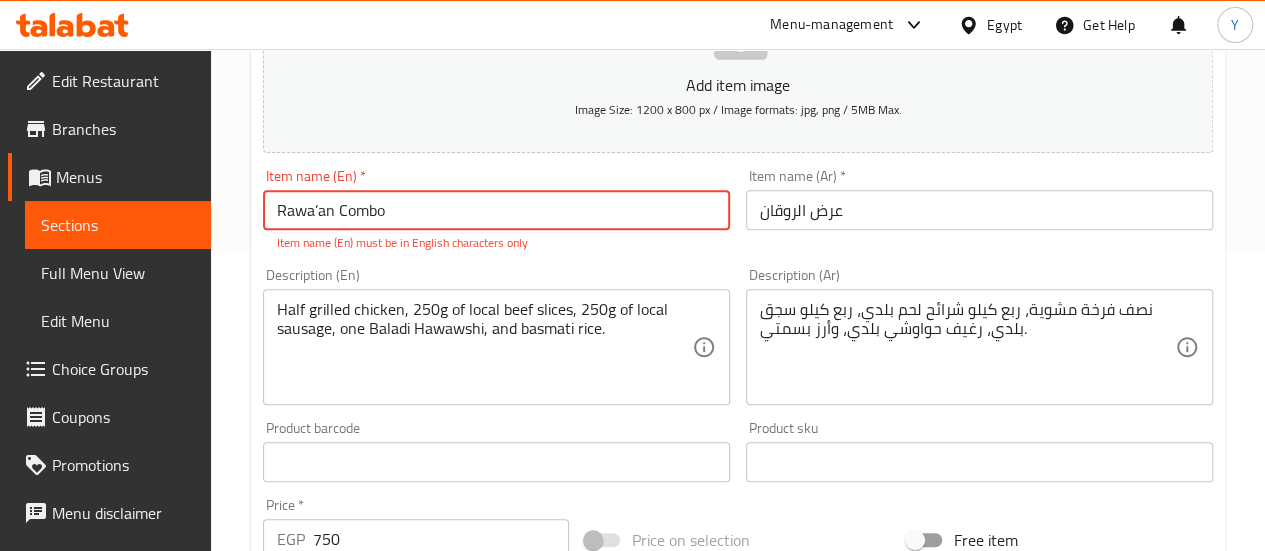 click on "Rawa’an Combo" at bounding box center [496, 210] 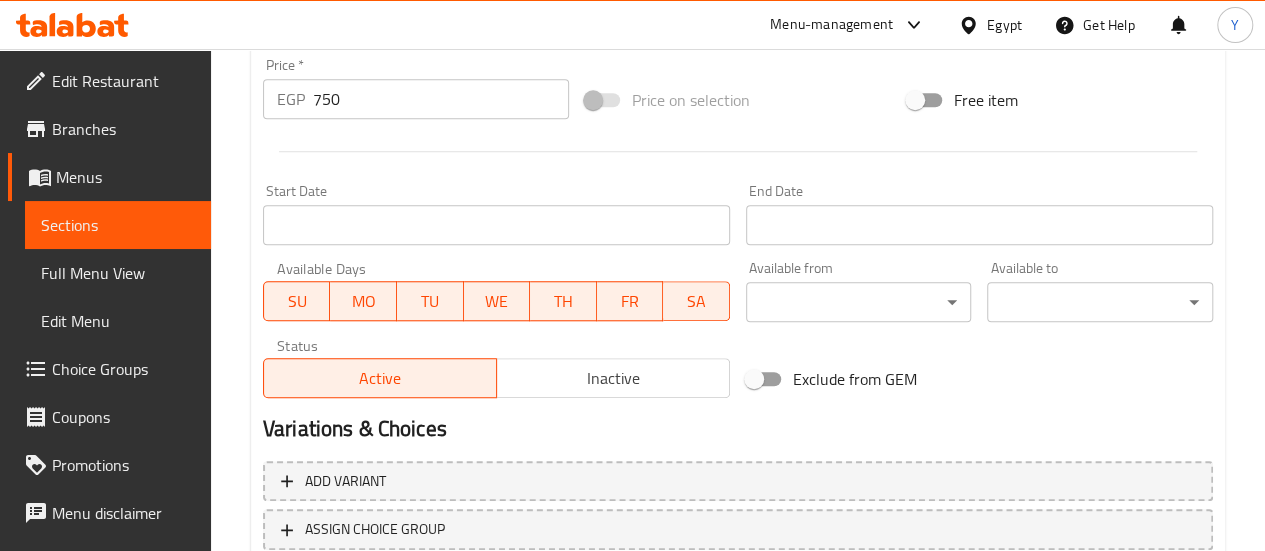 scroll, scrollTop: 700, scrollLeft: 0, axis: vertical 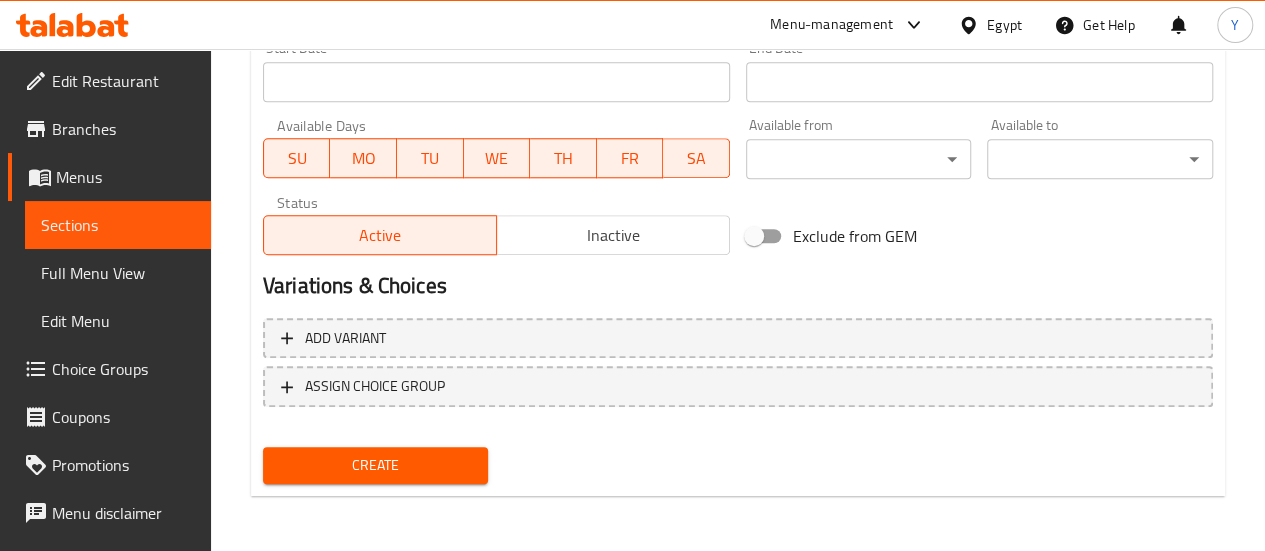 click on "Create" at bounding box center [376, 465] 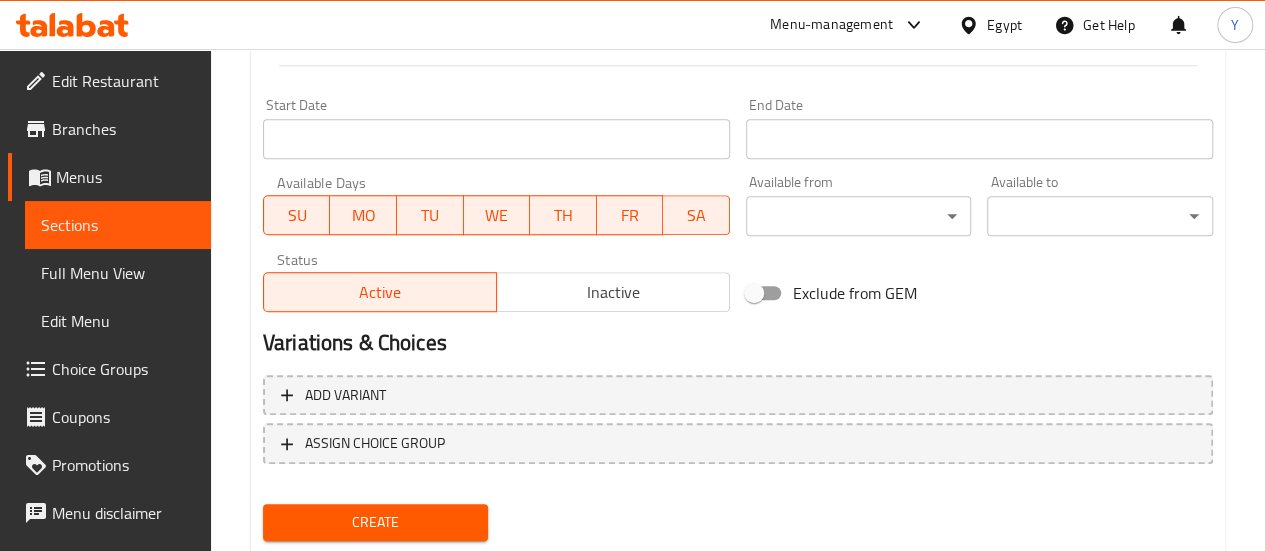scroll, scrollTop: 861, scrollLeft: 0, axis: vertical 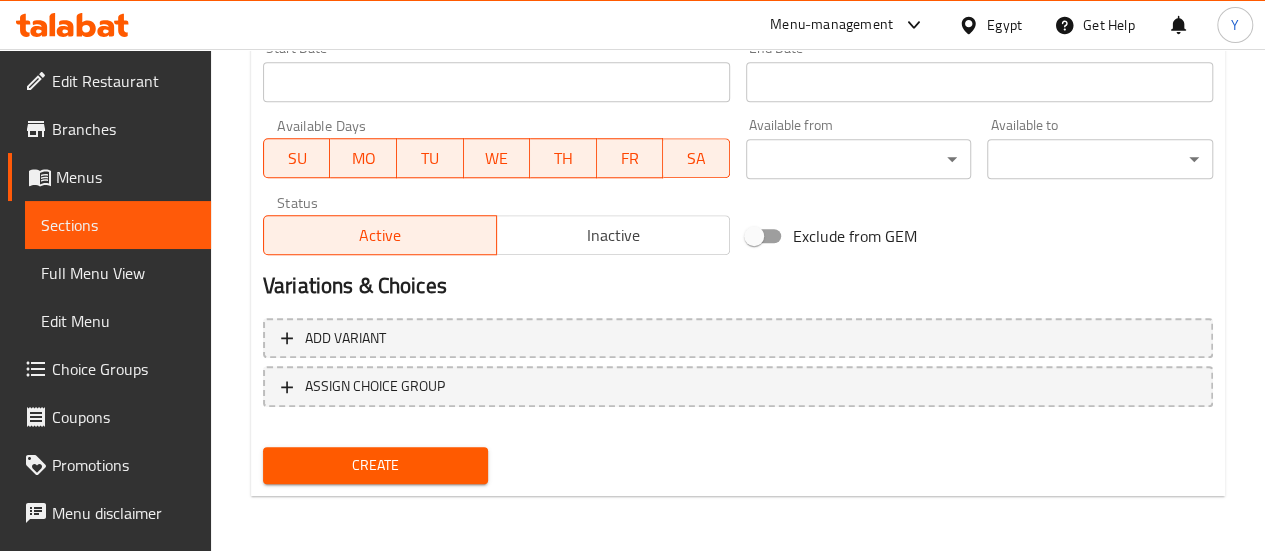 type on "Rawaan Combo" 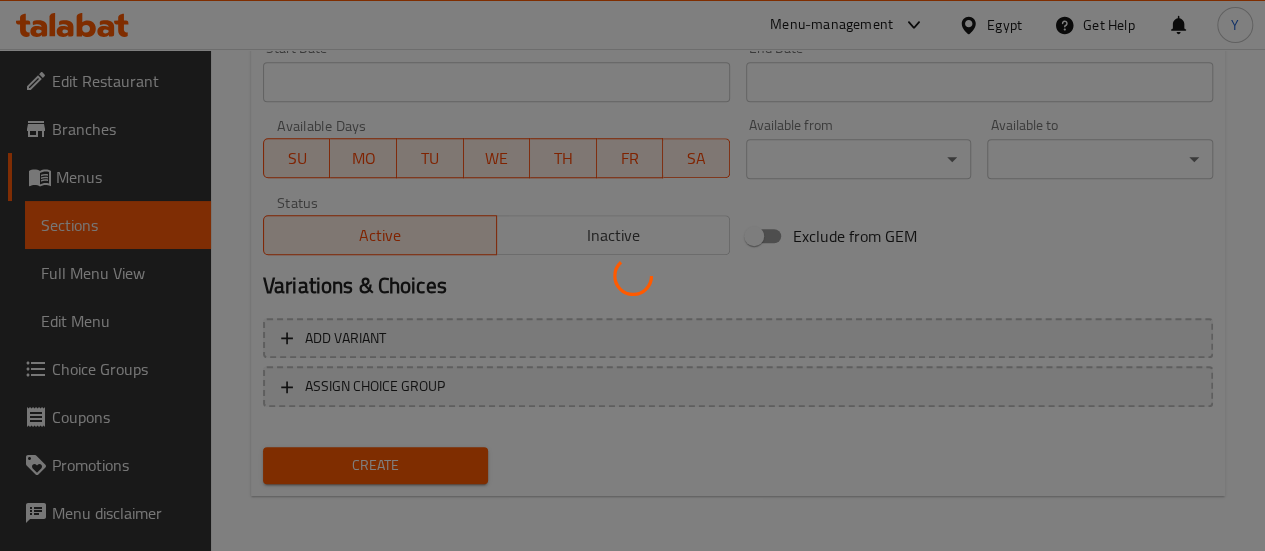 type 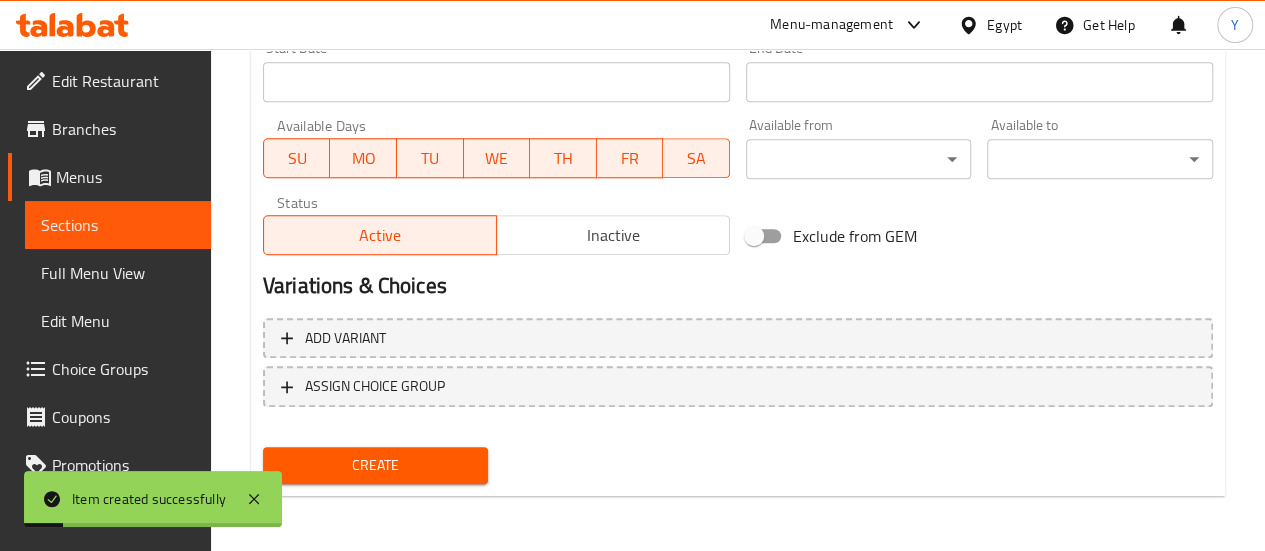 click on "Sections" at bounding box center [118, 225] 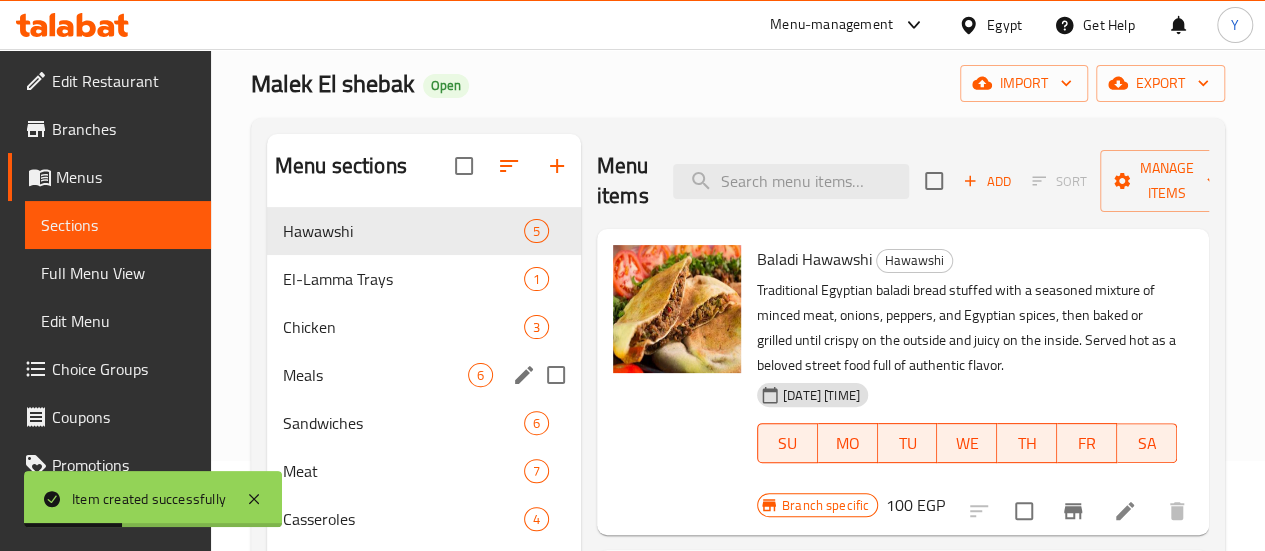 scroll, scrollTop: 100, scrollLeft: 0, axis: vertical 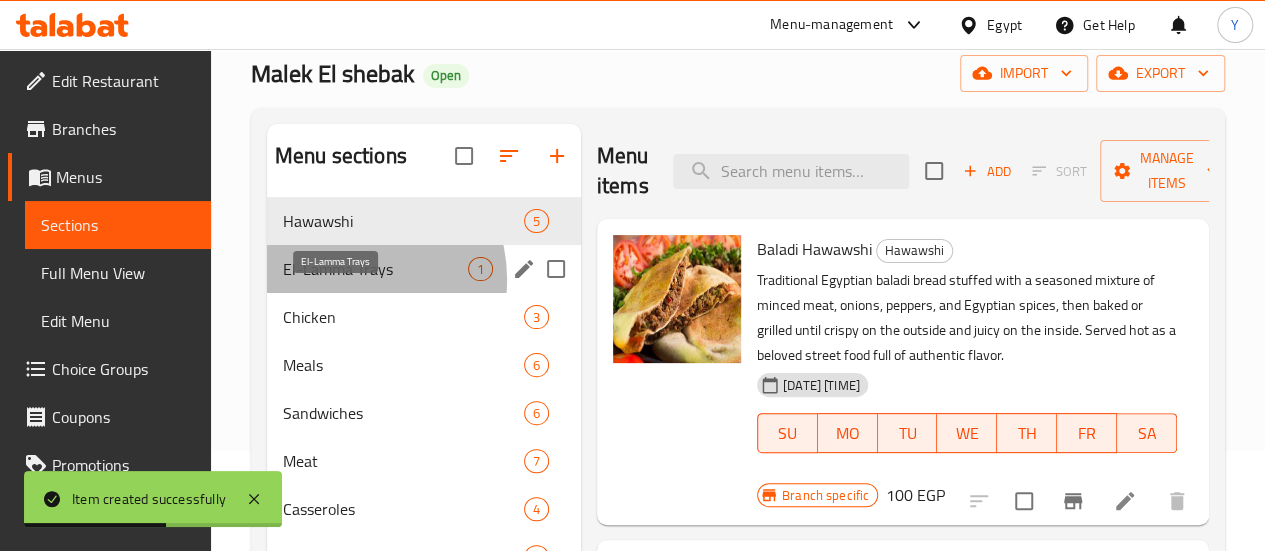 click on "El-Lamma Trays" at bounding box center (375, 269) 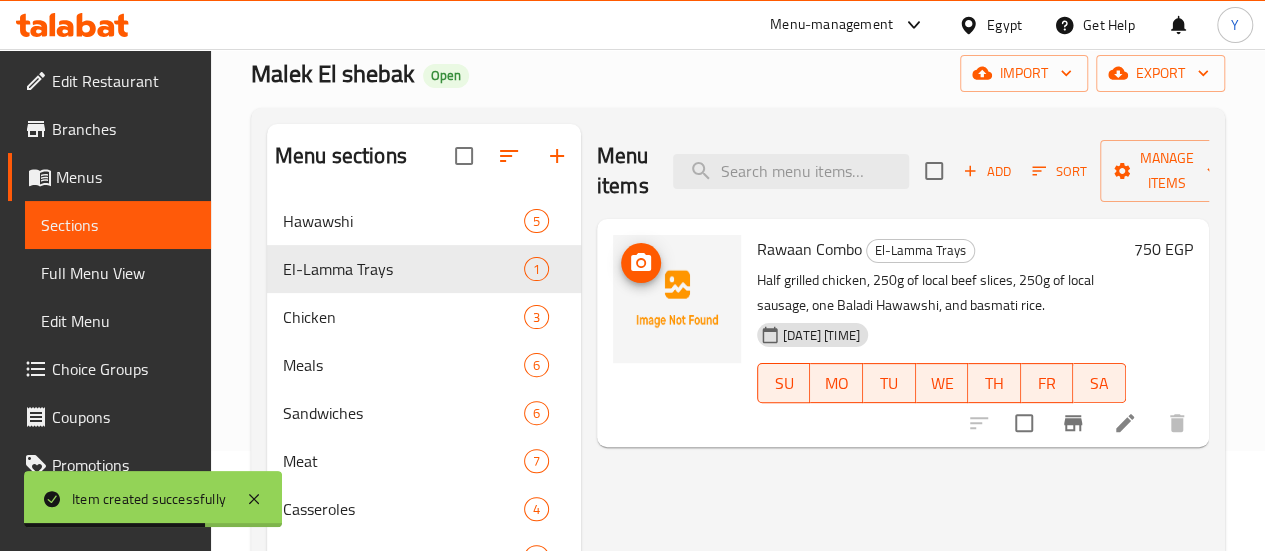 click 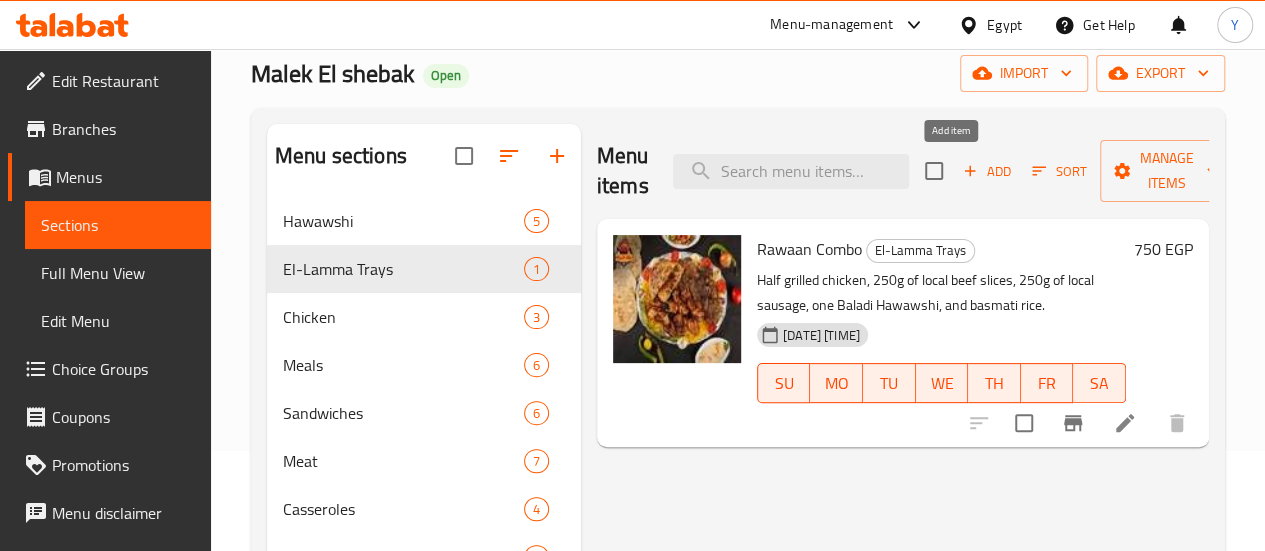 click on "Add" at bounding box center [987, 171] 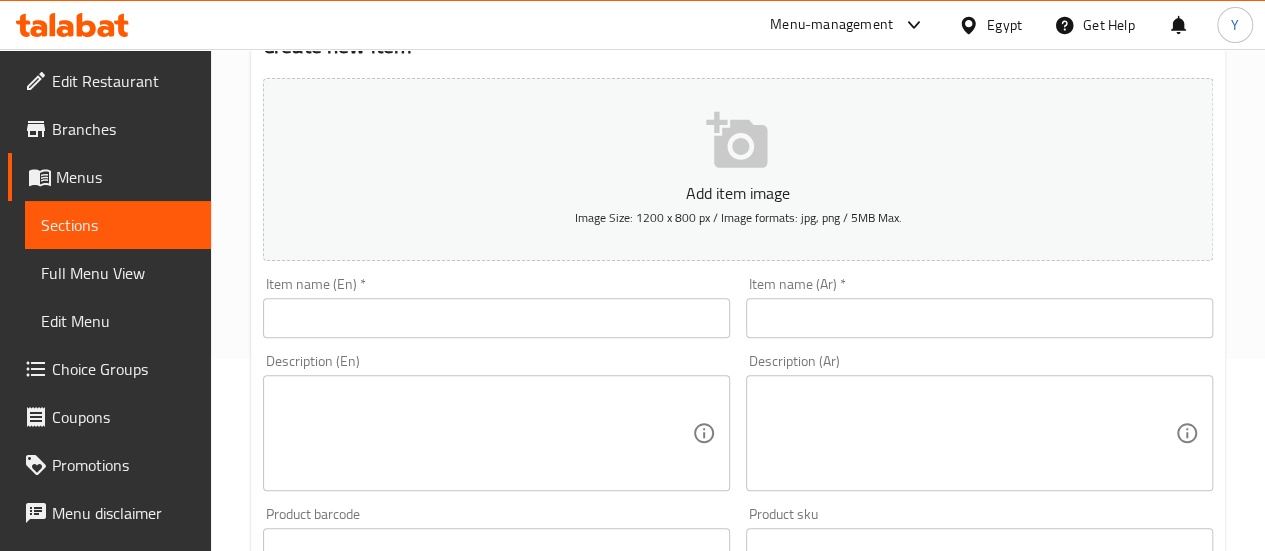 scroll, scrollTop: 200, scrollLeft: 0, axis: vertical 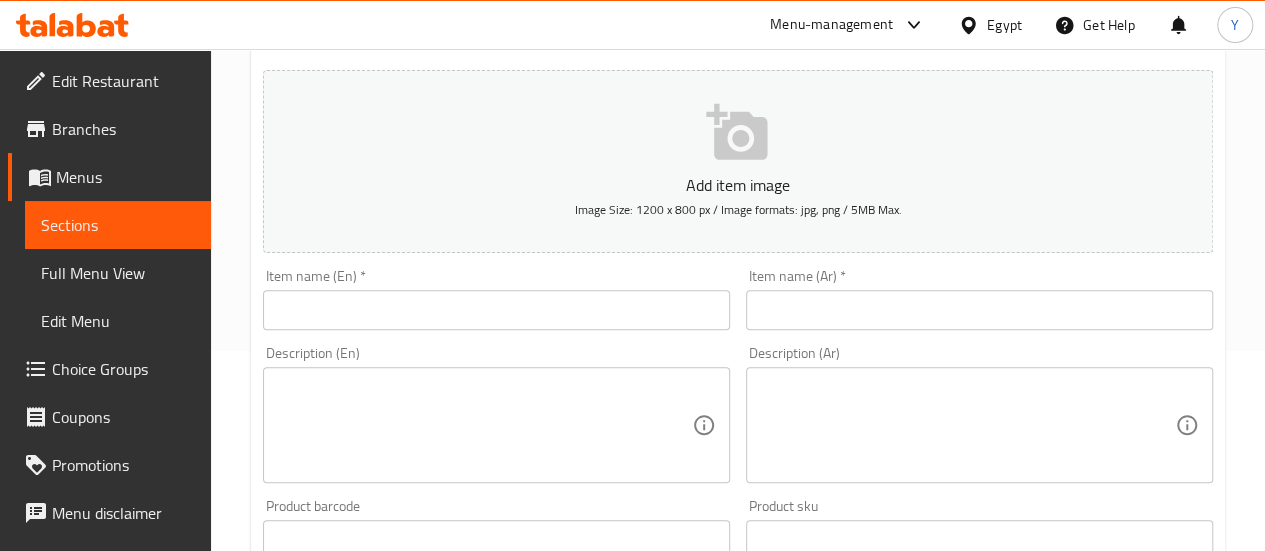 click at bounding box center (979, 310) 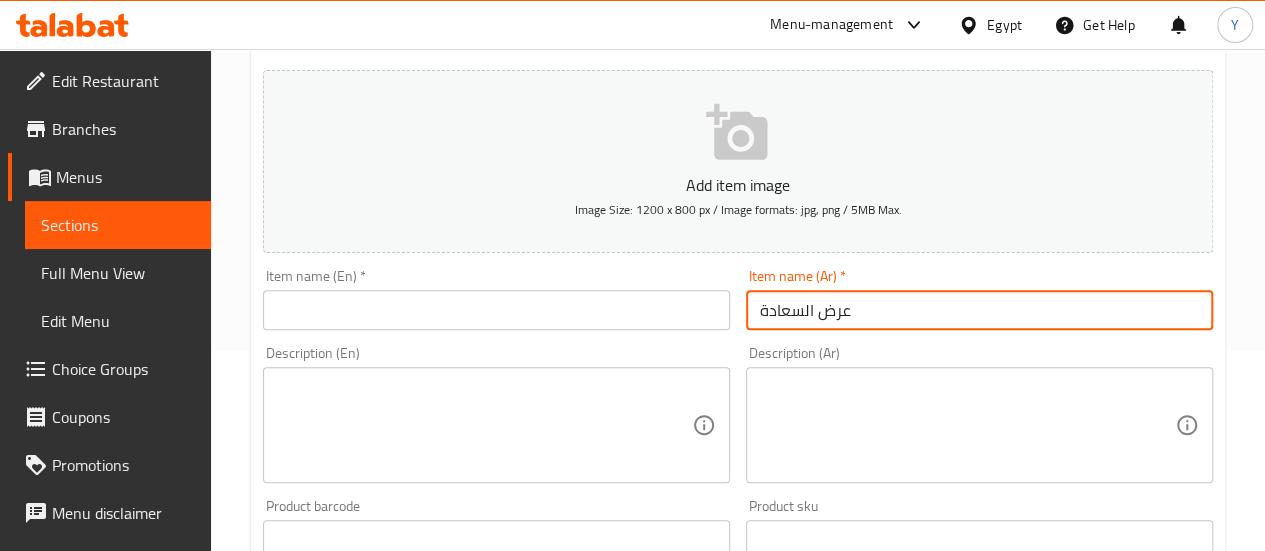 type on "عرض السعادة" 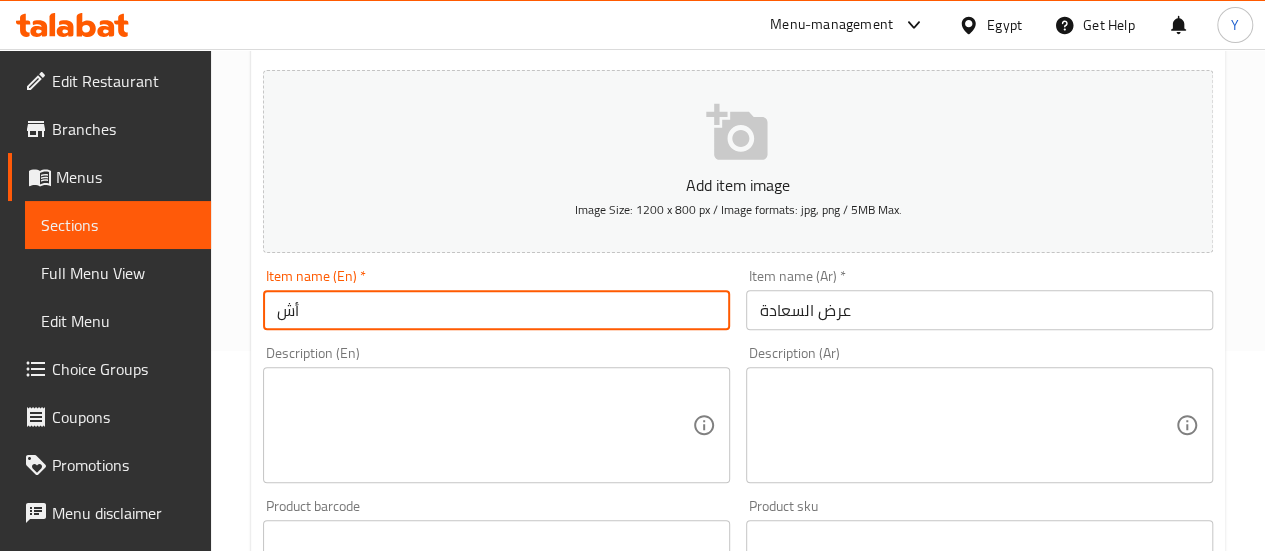 type on "أ" 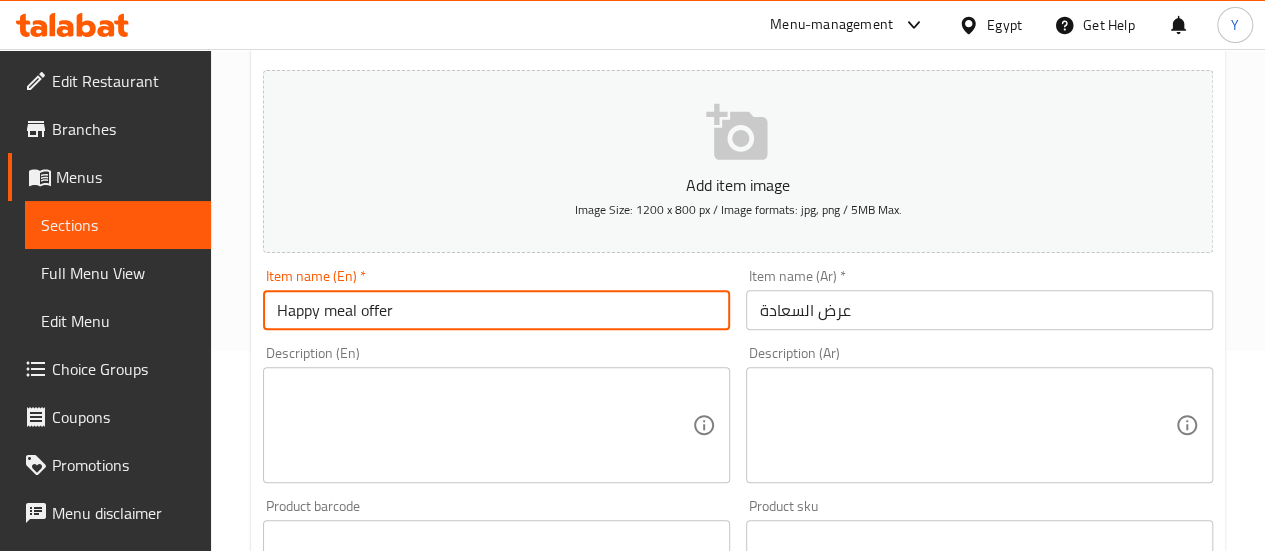 type on "Happy meal offer" 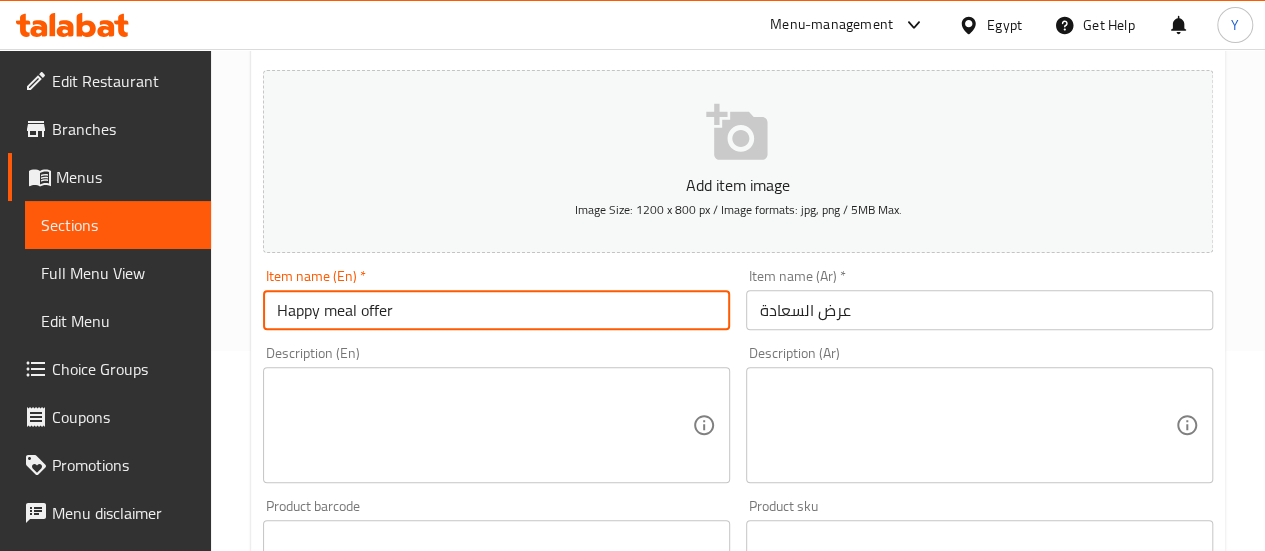 click at bounding box center [967, 425] 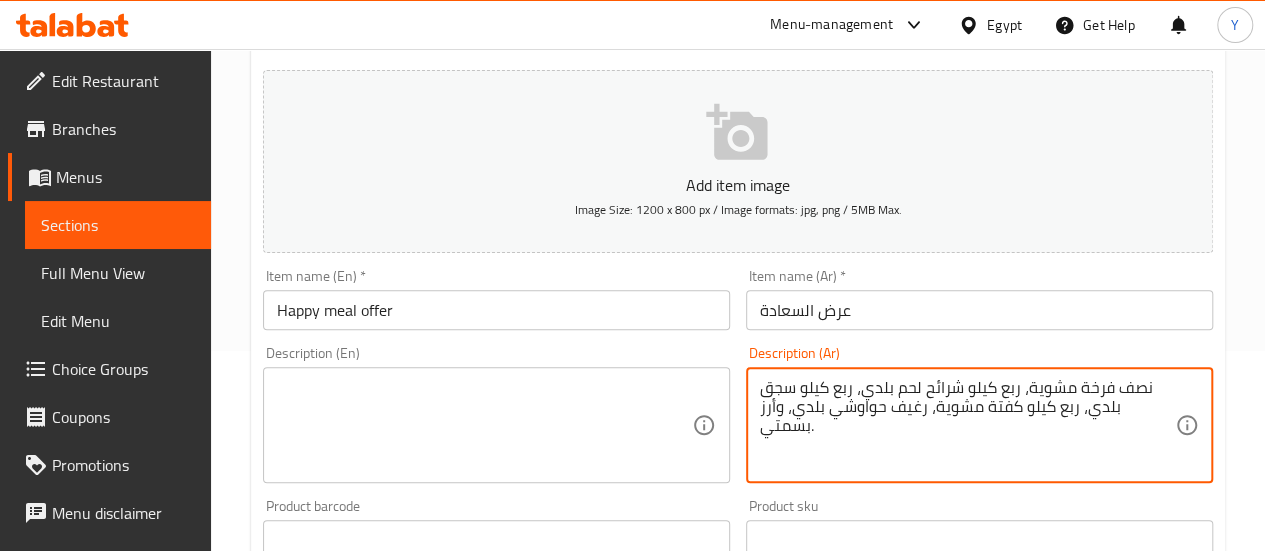 type on "نصف فرخة مشوية، ربع كيلو شرائح لحم بلدي، ربع كيلو سجق بلدي، ربع كيلو كفتة مشوية، رغيف حواوشي بلدي، وأرز بسمتي." 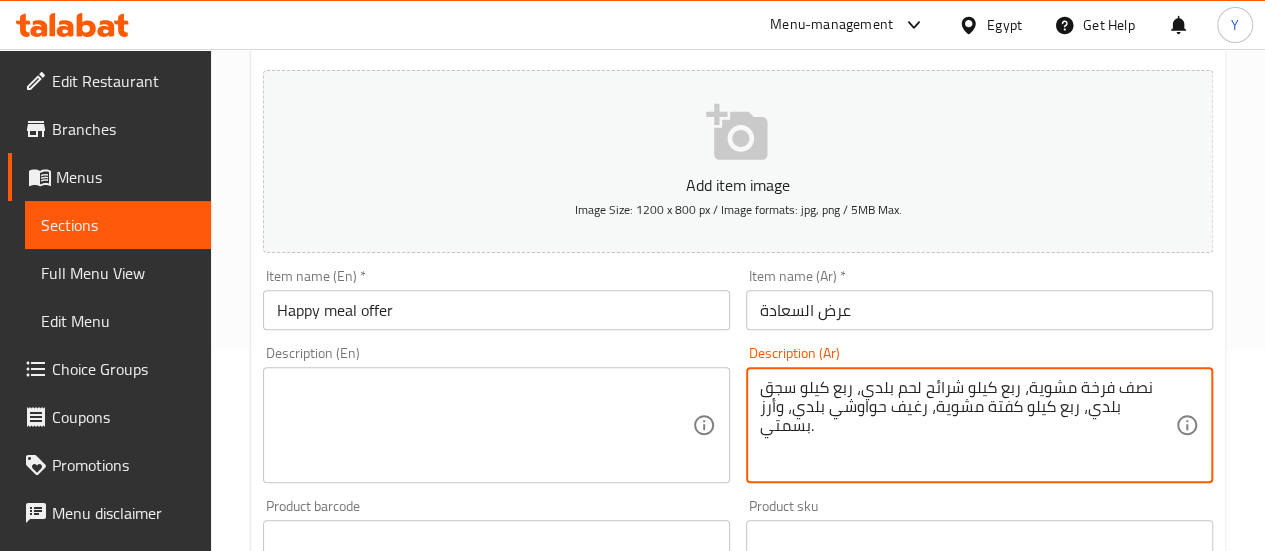 click at bounding box center [484, 425] 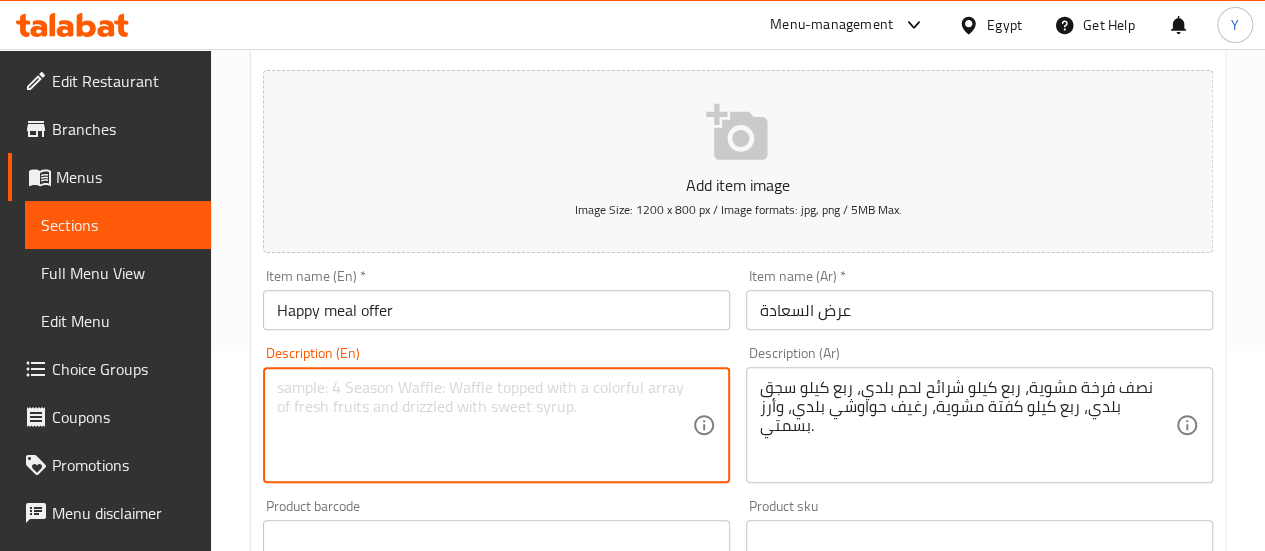 paste on "Half grilled chicken, 250g of local beef slices, 250g of local sausage, 250g of grilled kofta, one Baladi Hawawshi, and basmati rice." 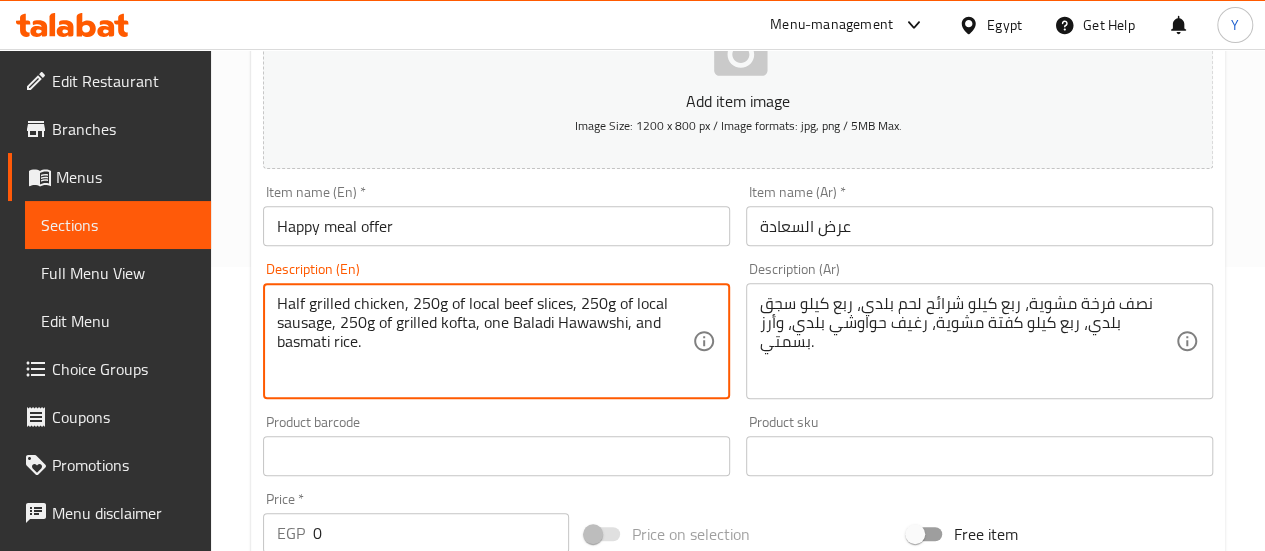scroll, scrollTop: 400, scrollLeft: 0, axis: vertical 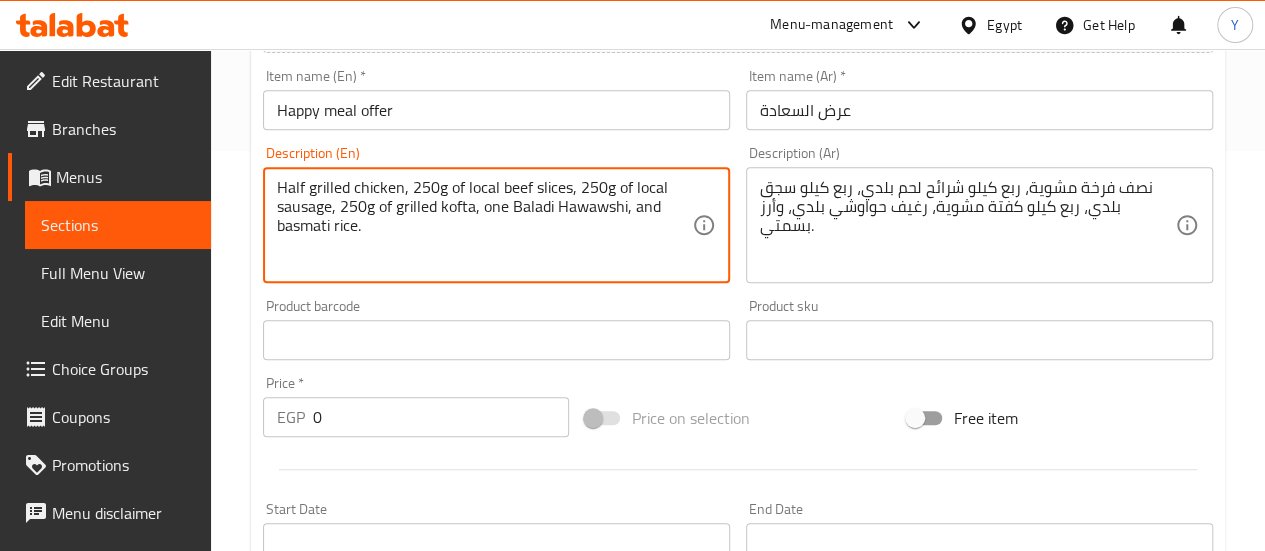 type on "Half grilled chicken, 250g of local beef slices, 250g of local sausage, 250g of grilled kofta, one Baladi Hawawshi, and basmati rice." 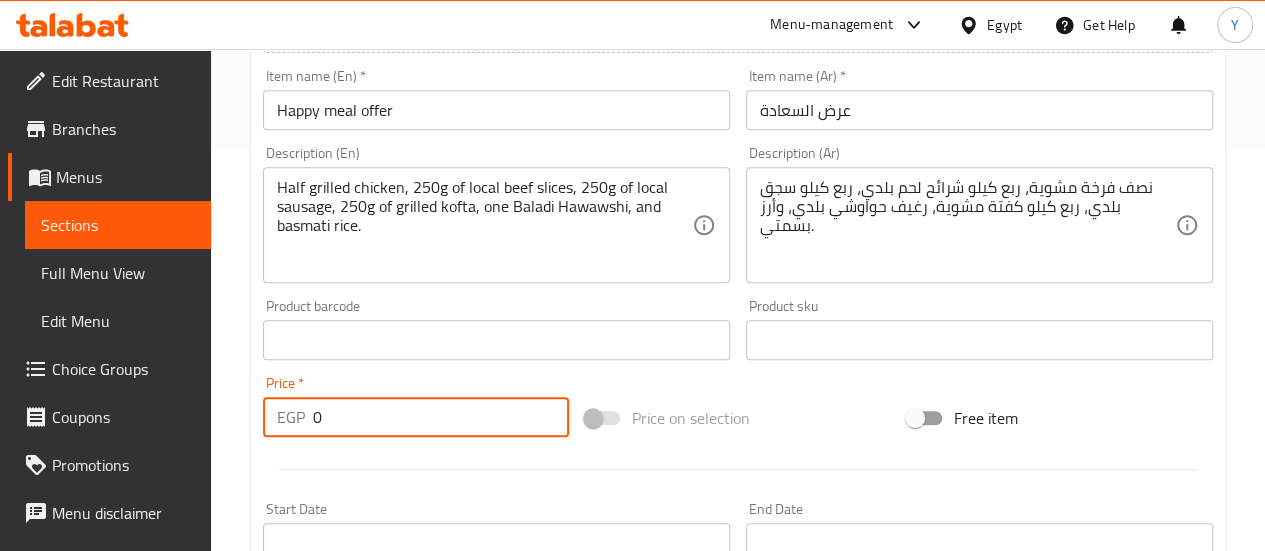 click on "0" at bounding box center (441, 417) 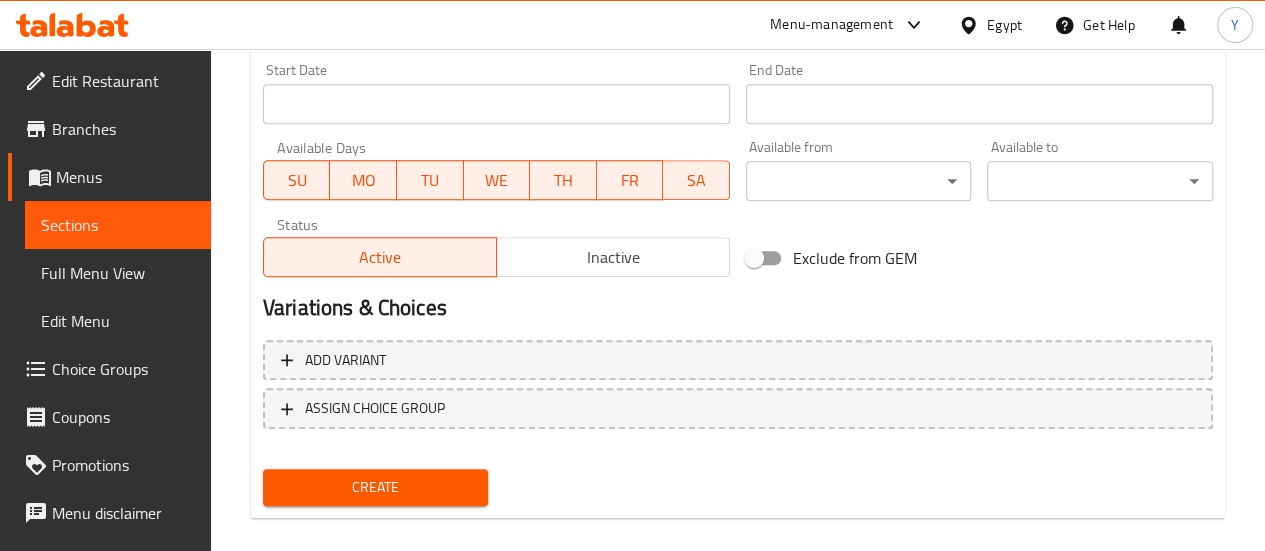 scroll, scrollTop: 861, scrollLeft: 0, axis: vertical 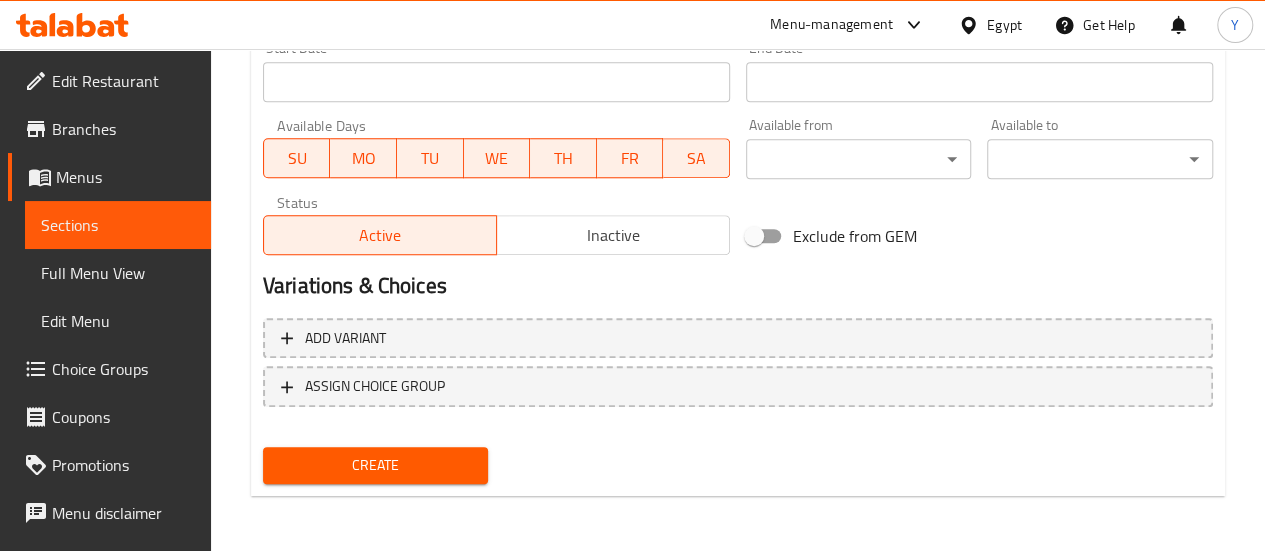 type on "850" 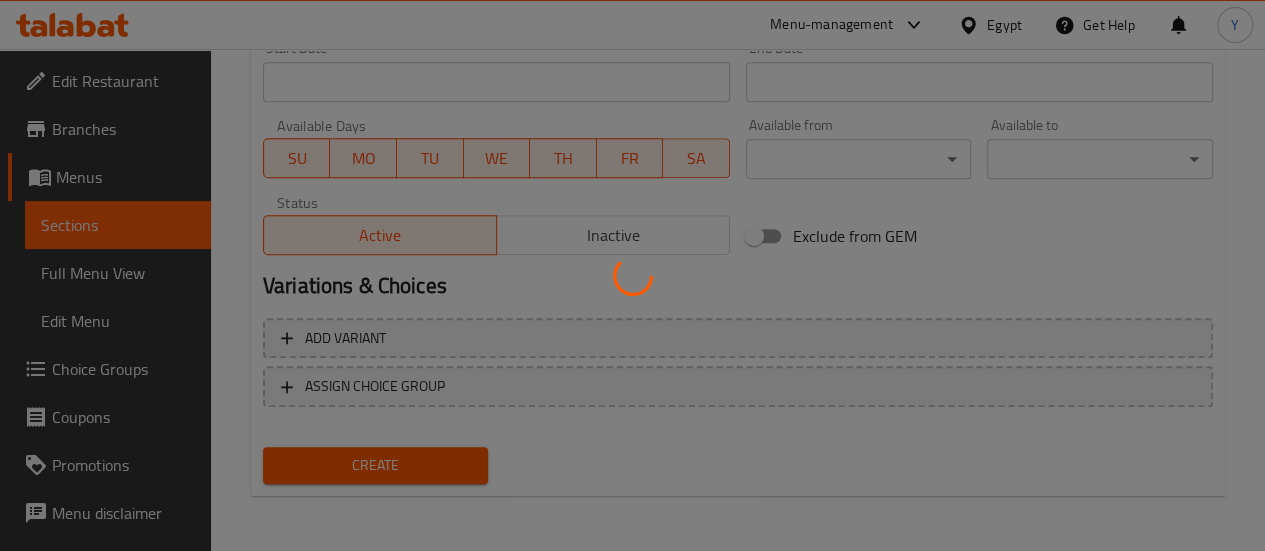 type 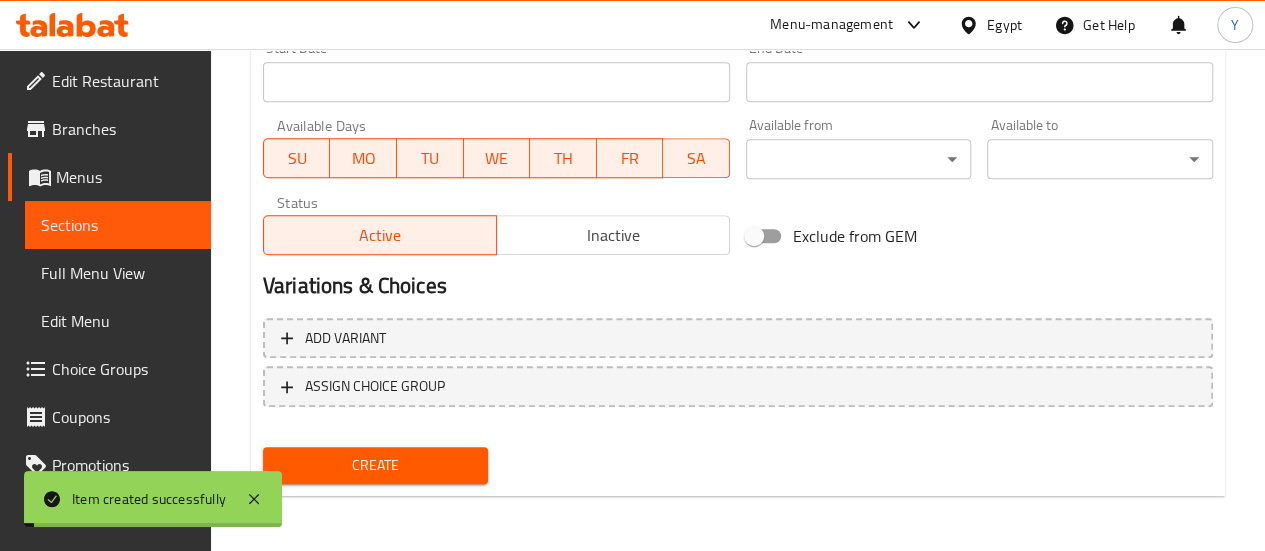 click on "Sections" at bounding box center (118, 225) 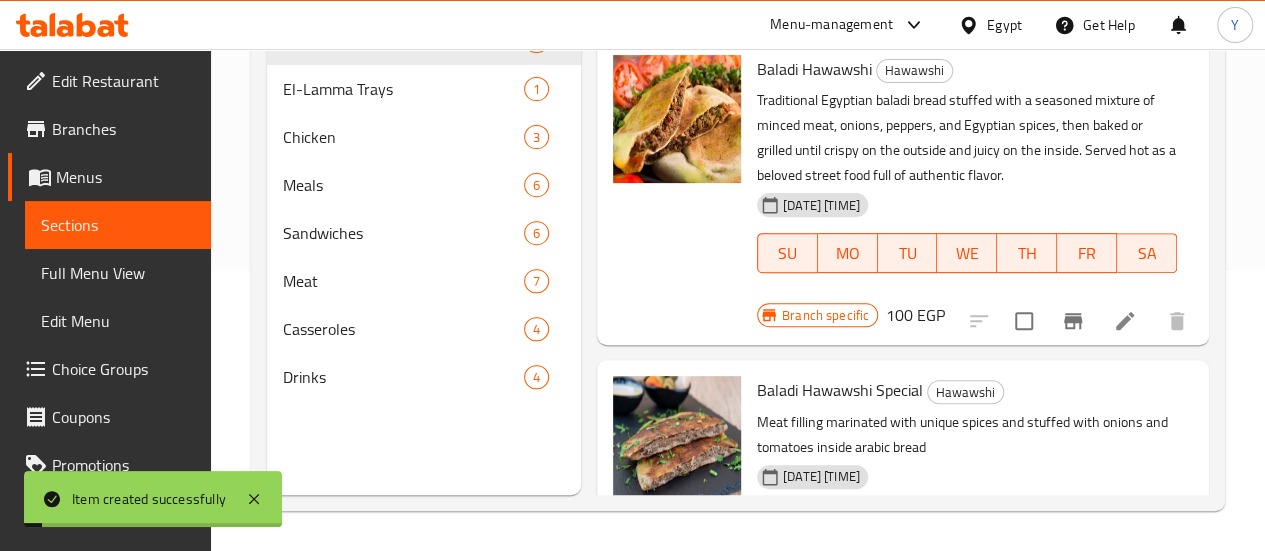 scroll, scrollTop: 280, scrollLeft: 0, axis: vertical 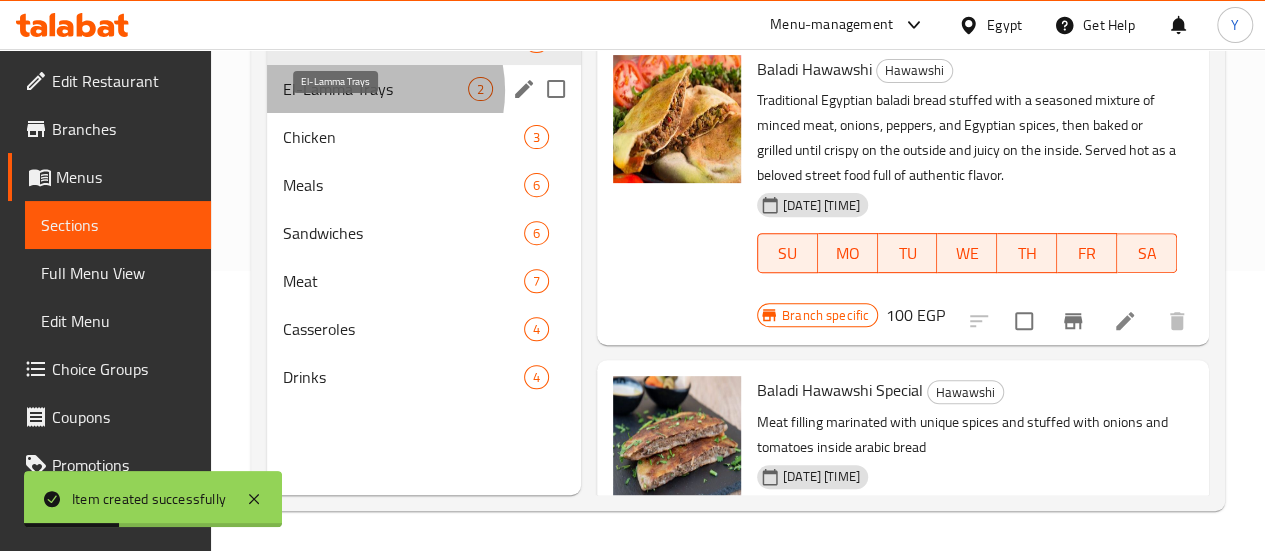 click on "El-Lamma Trays" at bounding box center [375, 89] 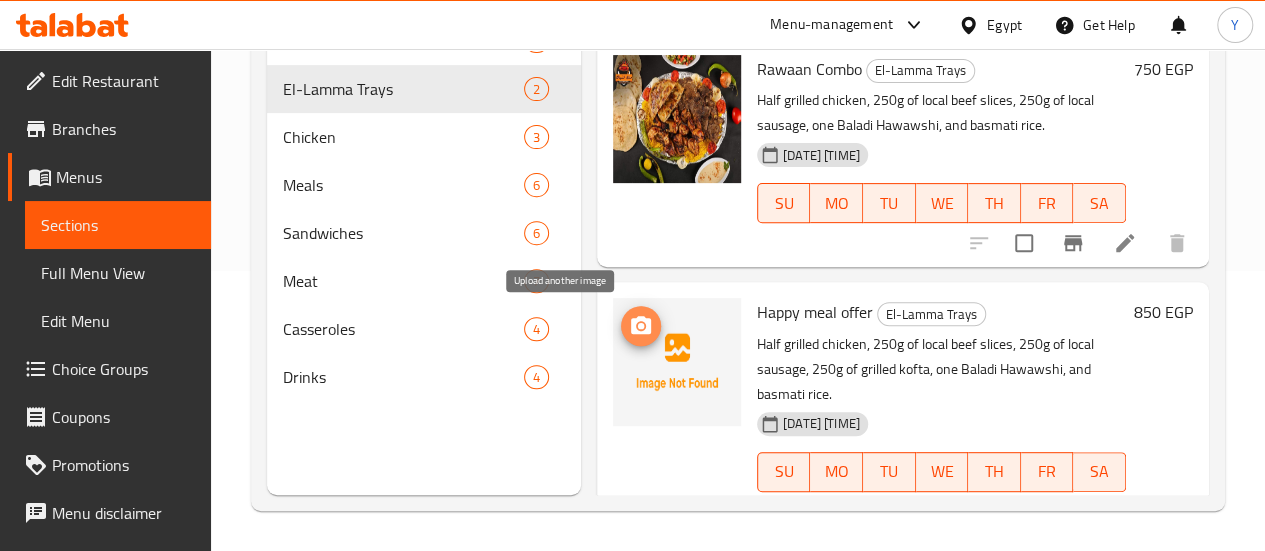 click 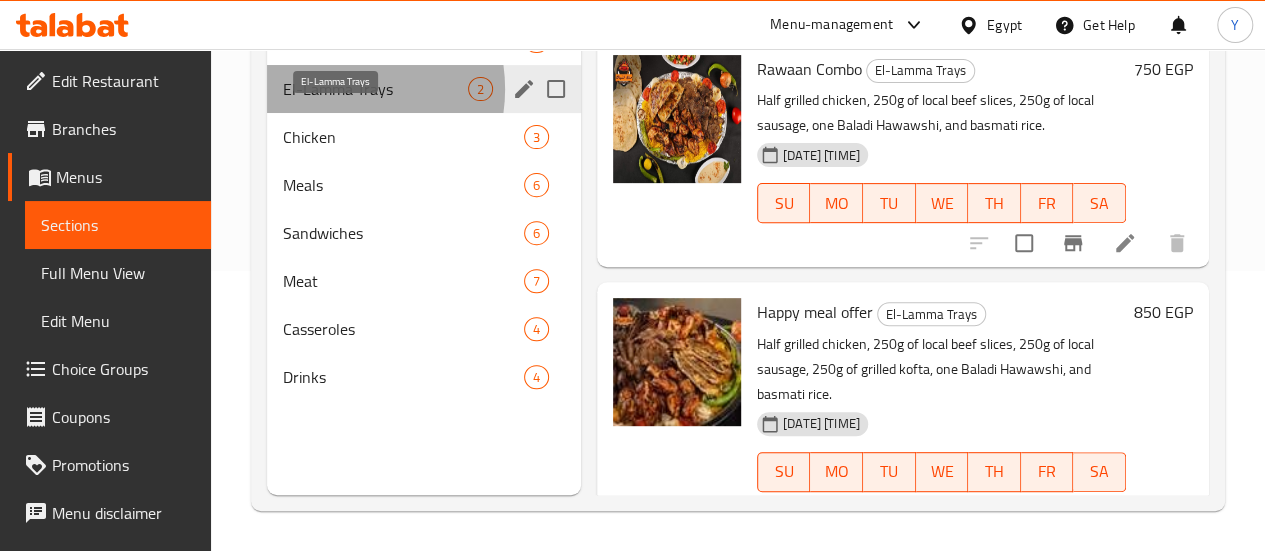 click on "El-Lamma Trays" at bounding box center [375, 89] 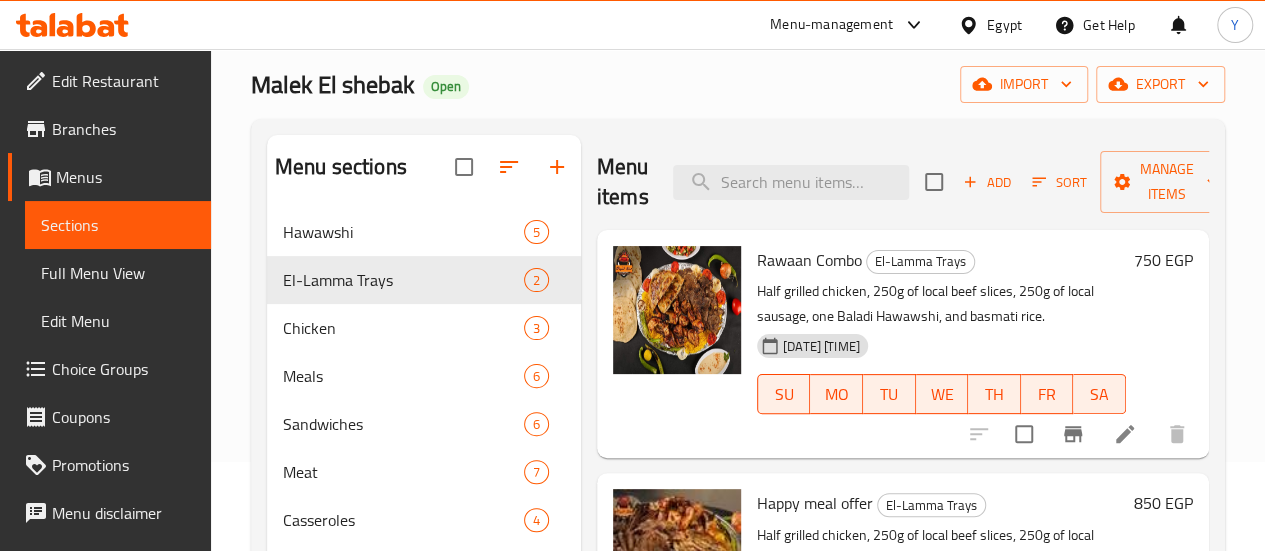 scroll, scrollTop: 0, scrollLeft: 0, axis: both 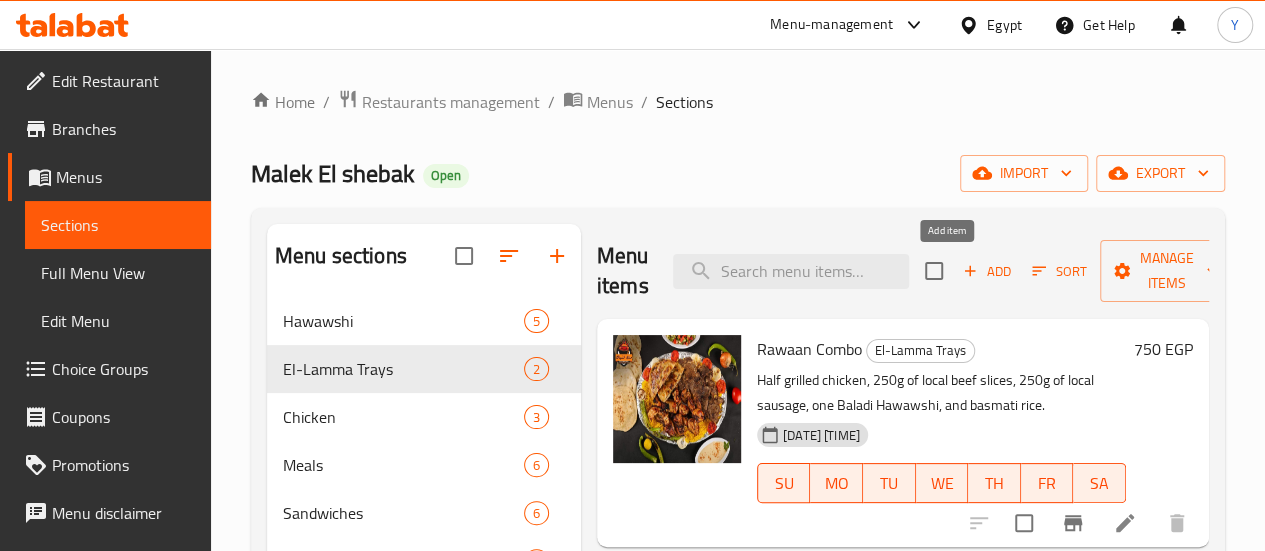 click on "Add" at bounding box center [987, 271] 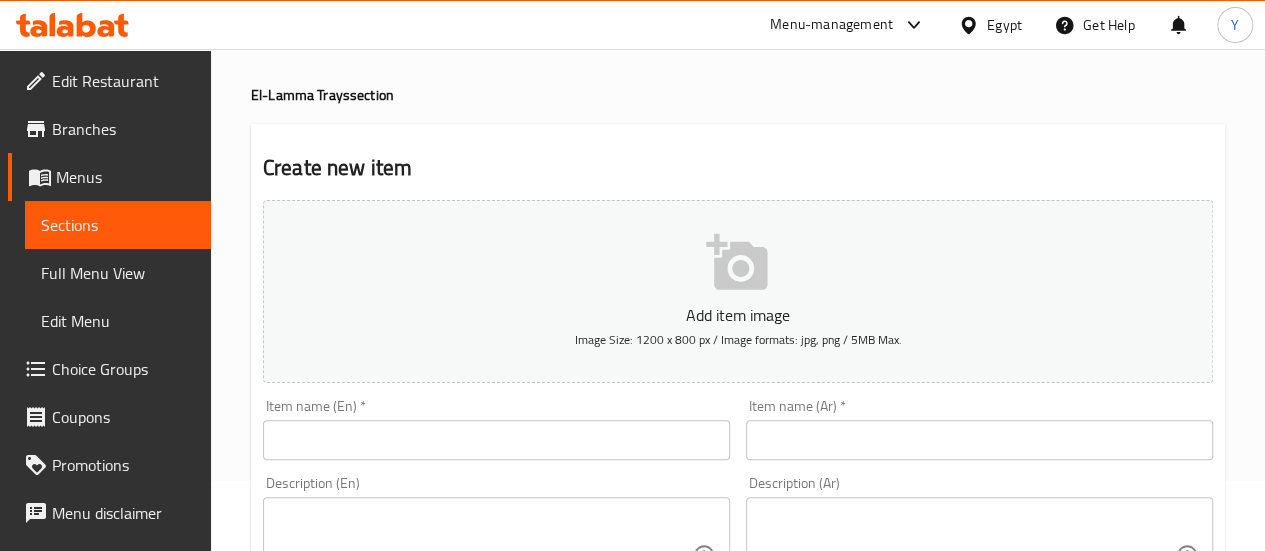 scroll, scrollTop: 100, scrollLeft: 0, axis: vertical 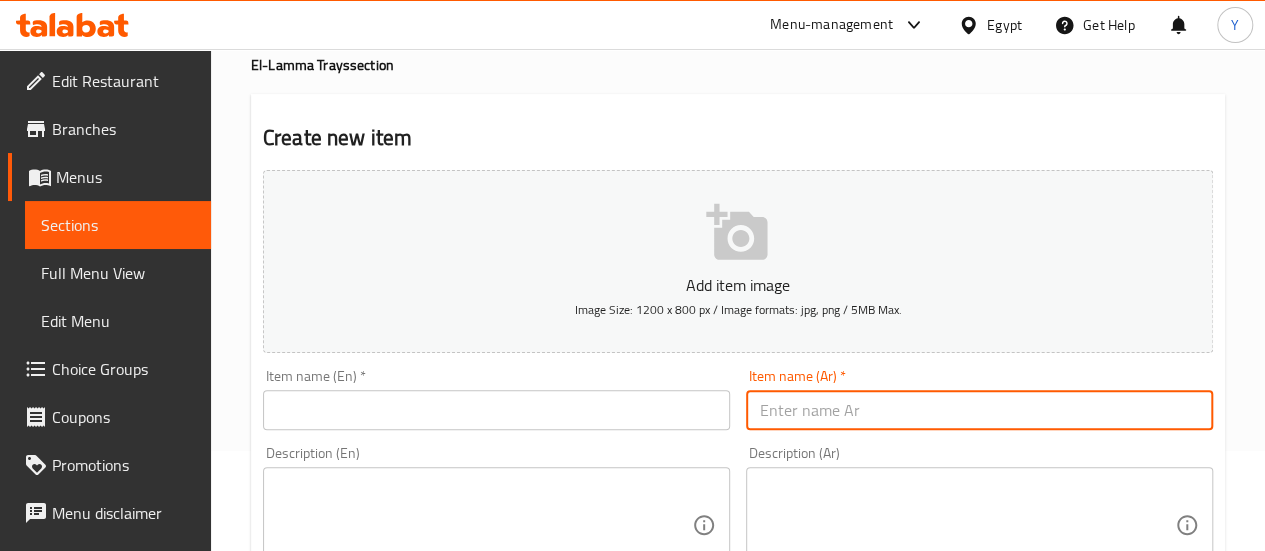click at bounding box center [979, 410] 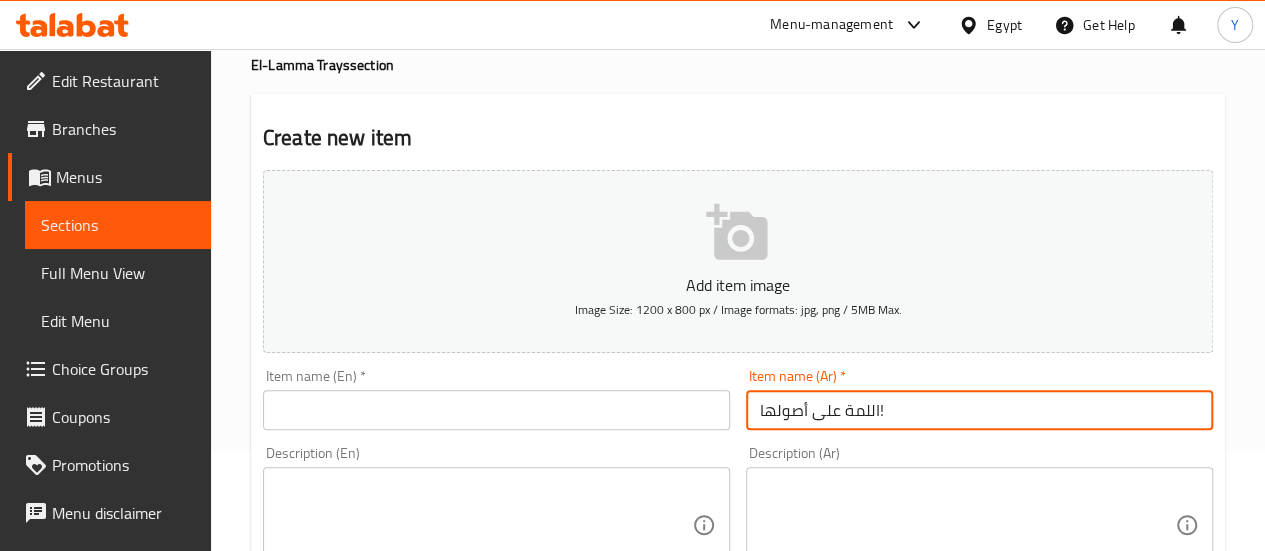 type on "اللمة على أصولها!" 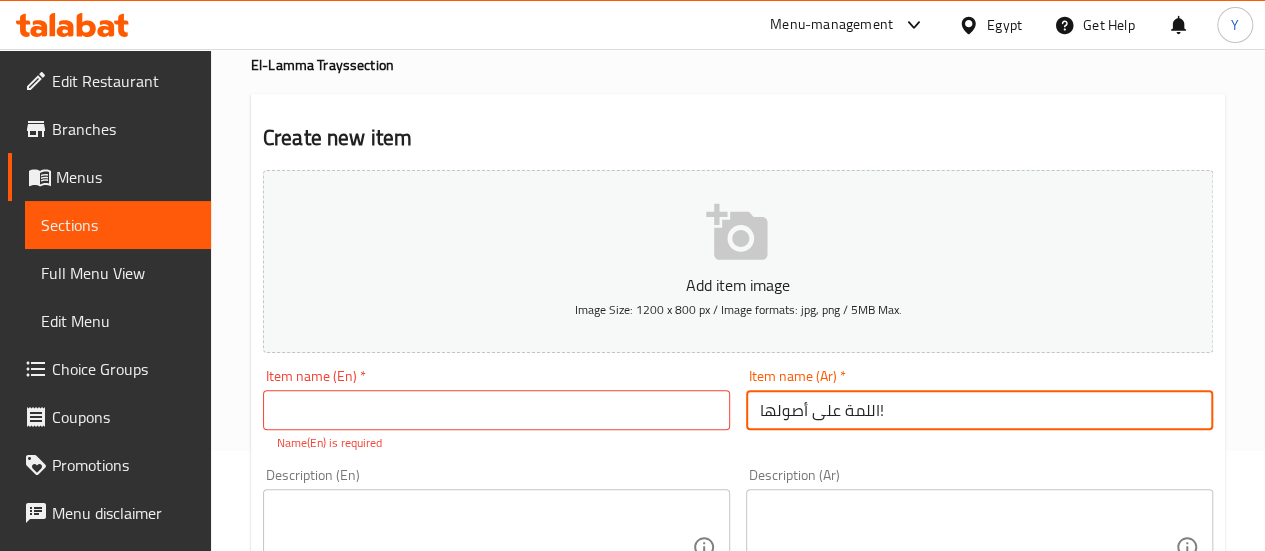 click on "اللمة على أصولها!" at bounding box center [979, 410] 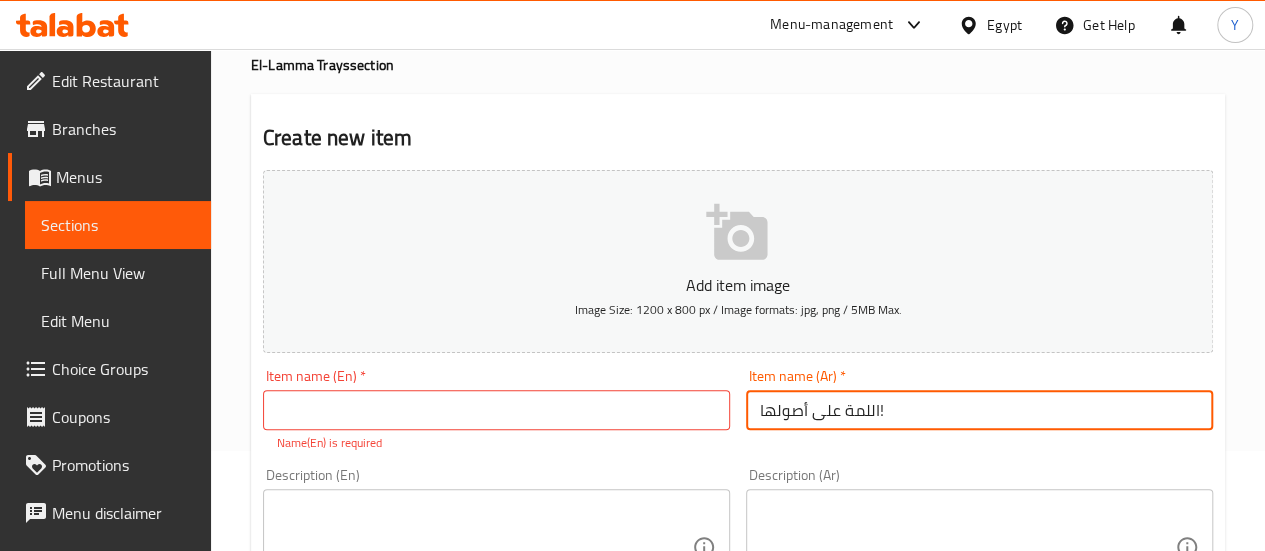 click at bounding box center [496, 410] 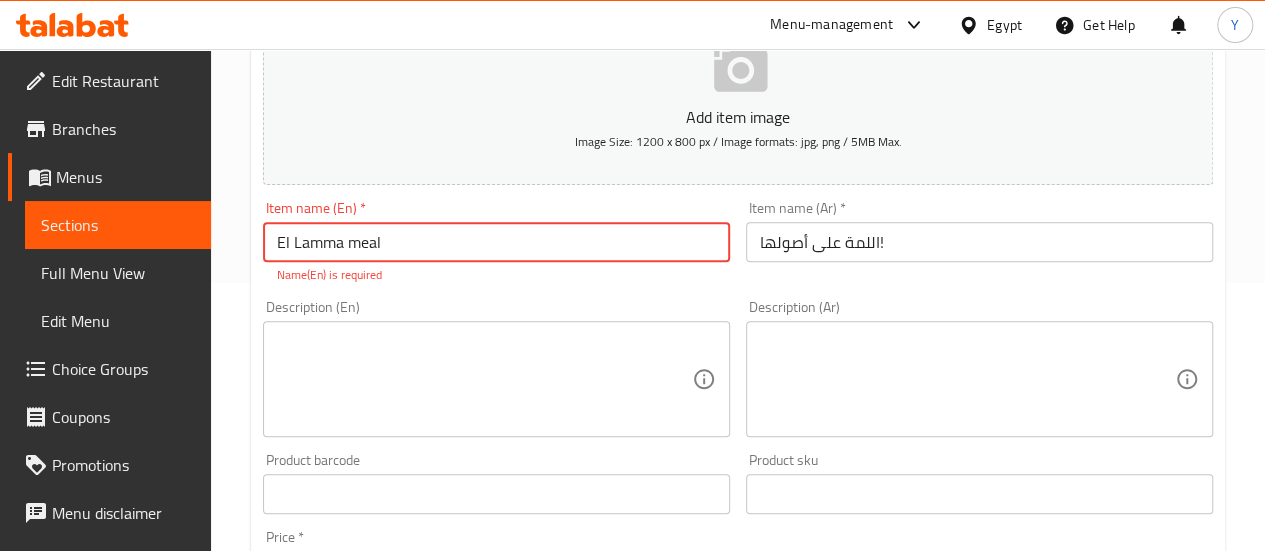 scroll, scrollTop: 300, scrollLeft: 0, axis: vertical 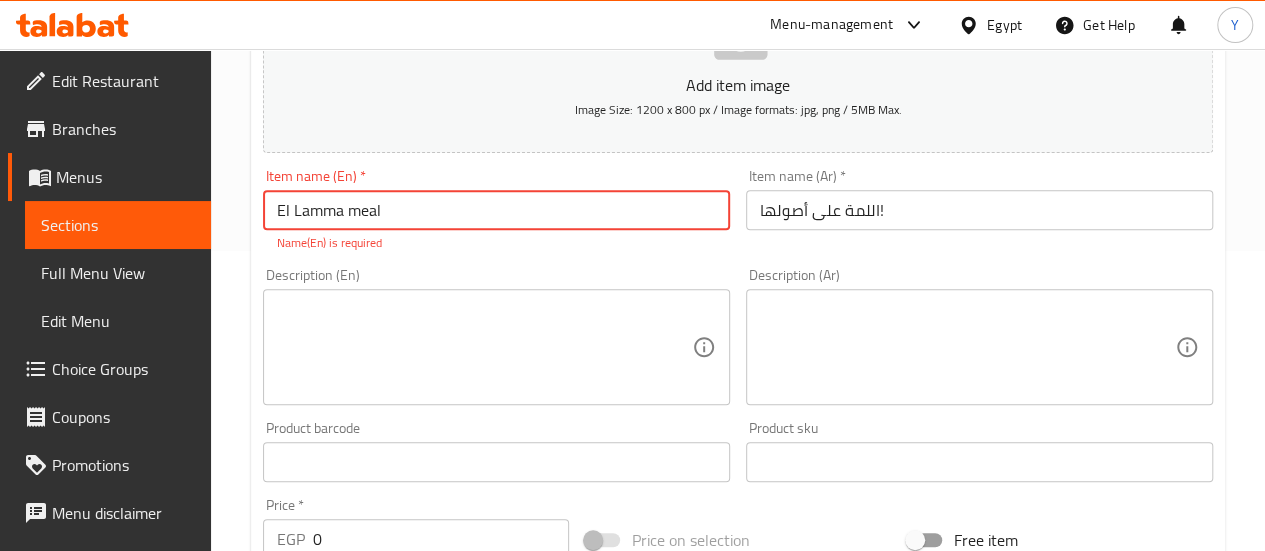 type on "El Lamma meal" 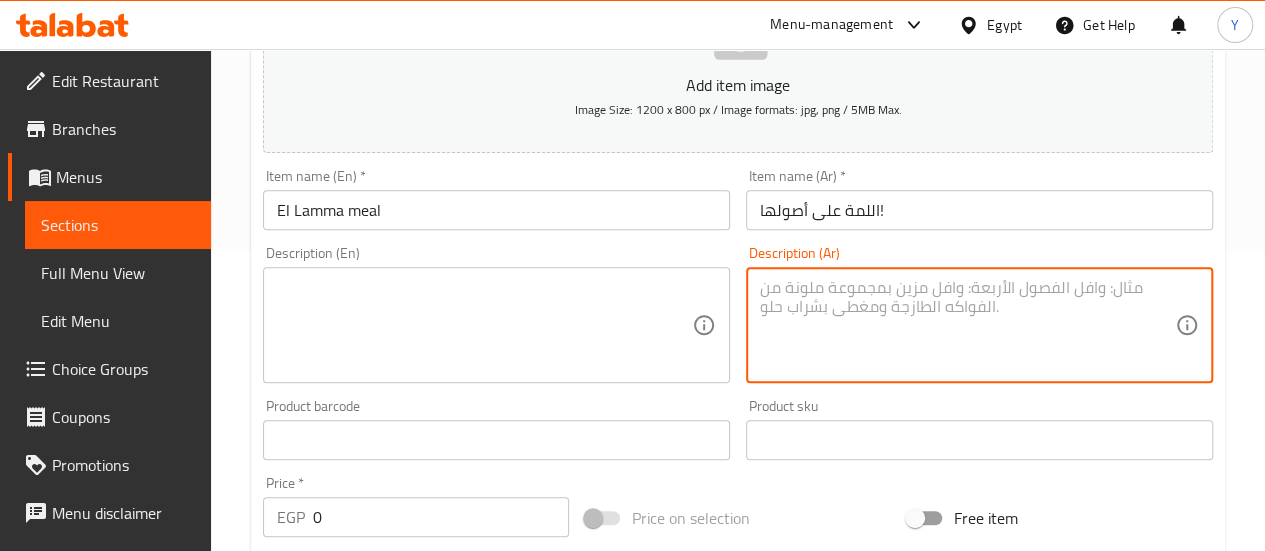 click at bounding box center (967, 325) 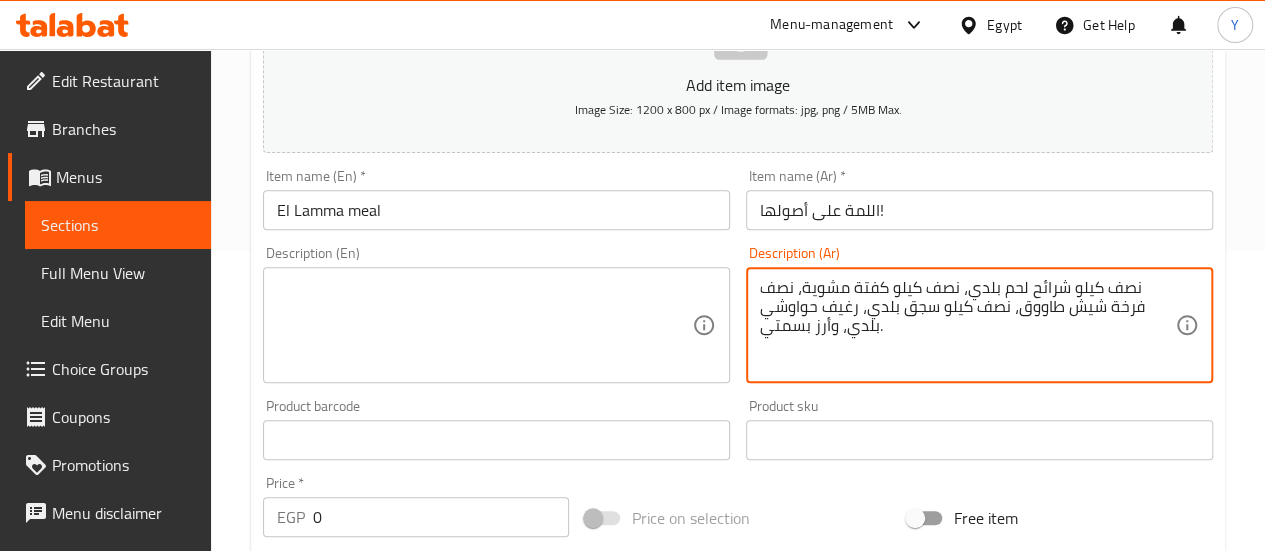 type on "نصف كيلو شرائح لحم بلدي، نصف كيلو كفتة مشوية، نصف فرخة شيش طاووق، نصف كيلو سجق بلدي، رغيف حواوشي بلدي، وأرز بسمتي." 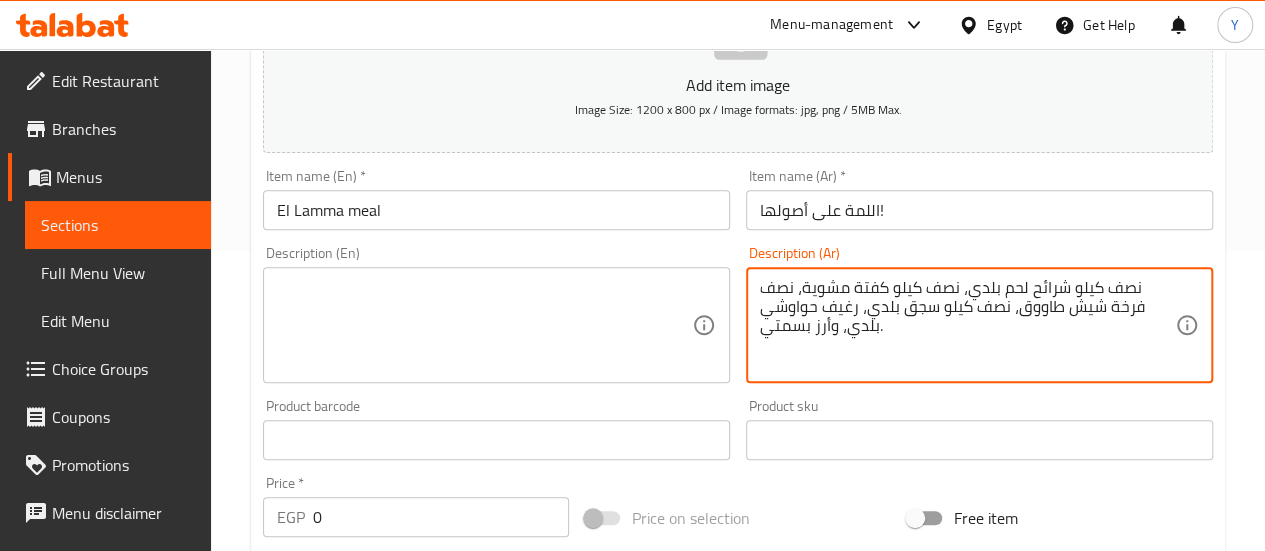 click at bounding box center [484, 325] 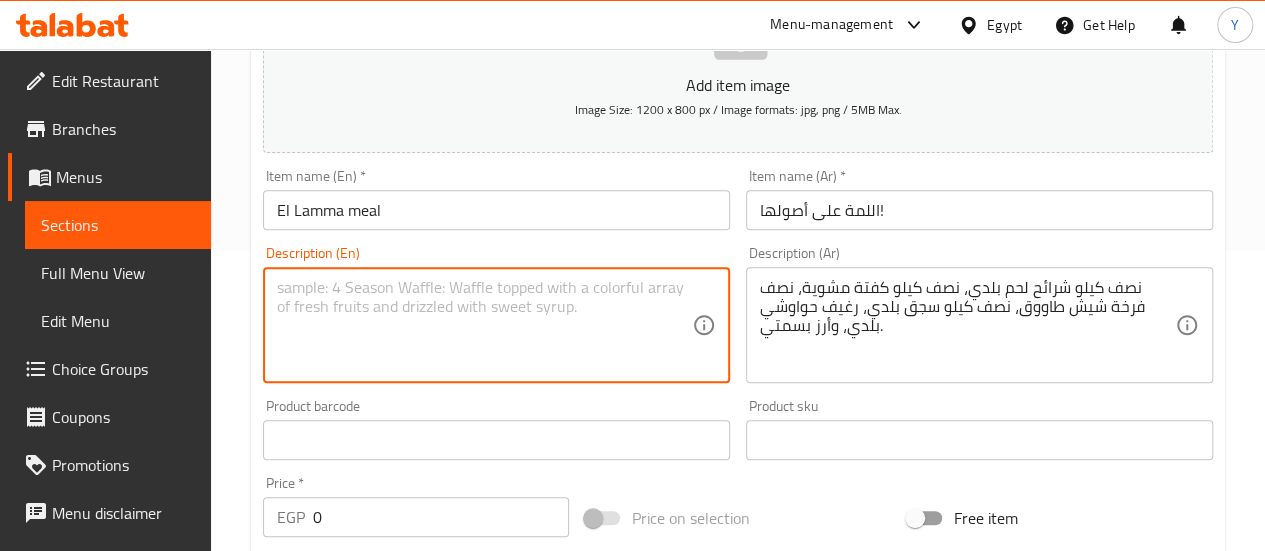paste on "500g of local beef slices, 500g of grilled kofta, half grilled chicken shish, 500g of local sausage, one Baladi Hawawshi, and basmati rice." 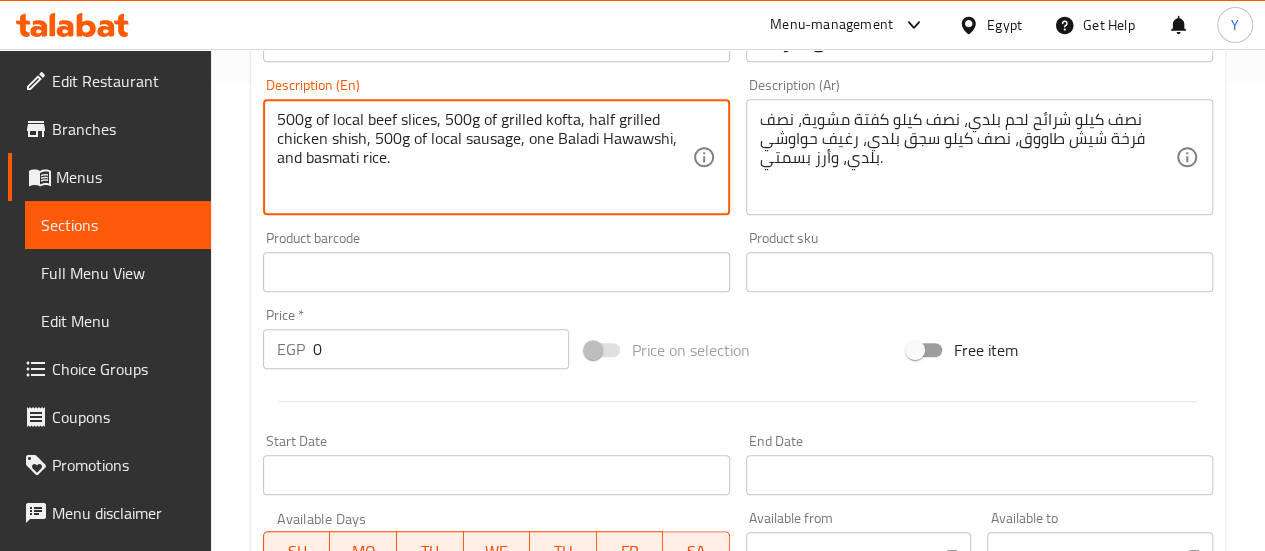 scroll, scrollTop: 500, scrollLeft: 0, axis: vertical 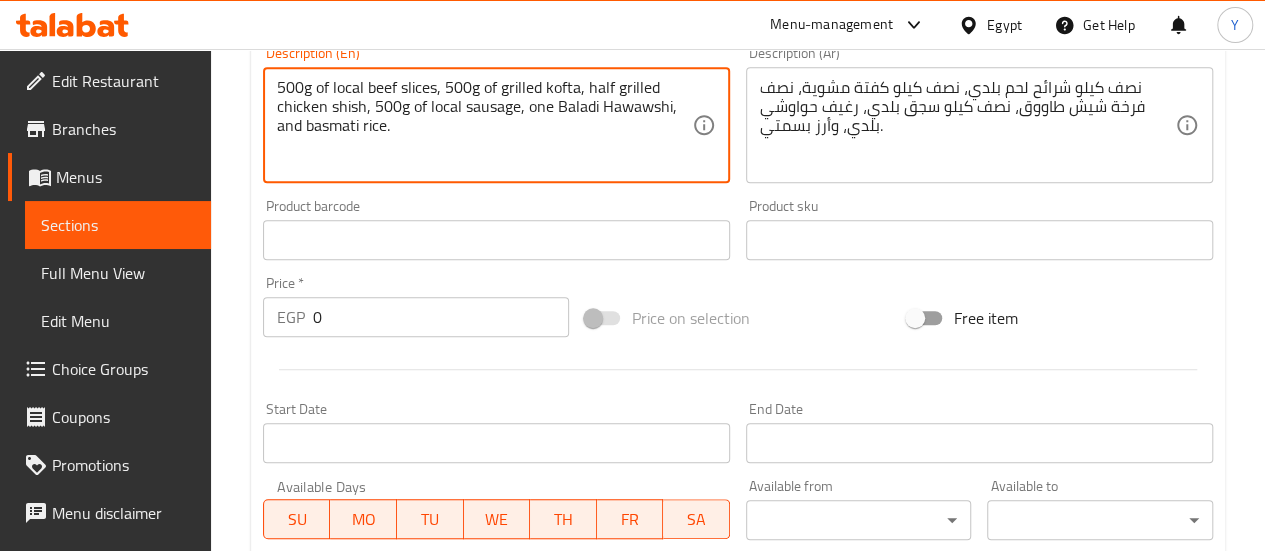 type on "500g of local beef slices, 500g of grilled kofta, half grilled chicken shish, 500g of local sausage, one Baladi Hawawshi, and basmati rice." 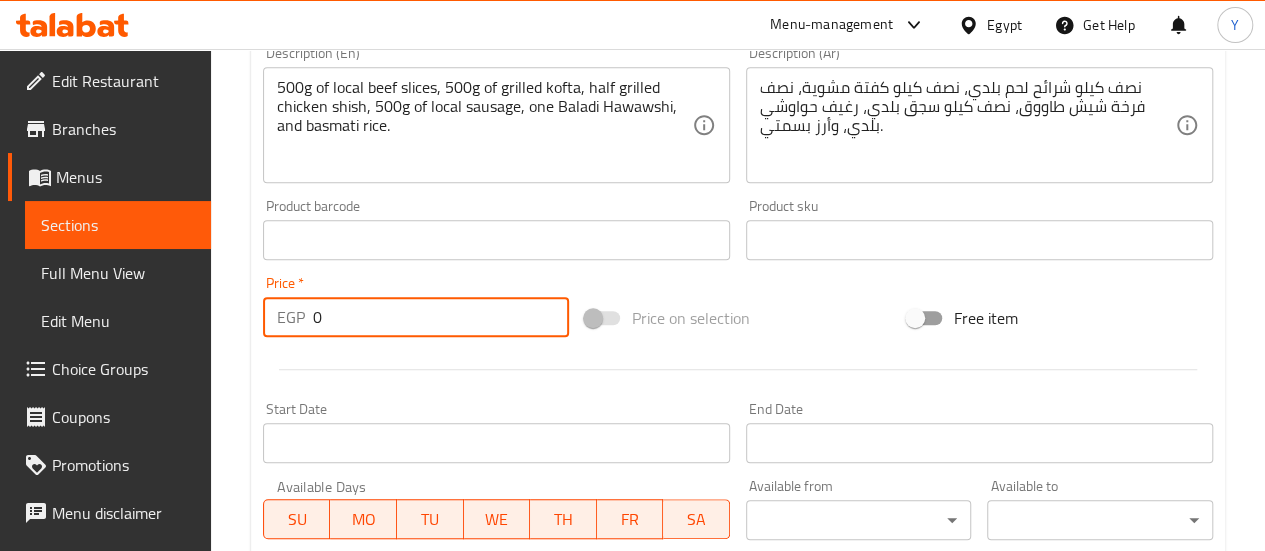 click on "0" at bounding box center [441, 317] 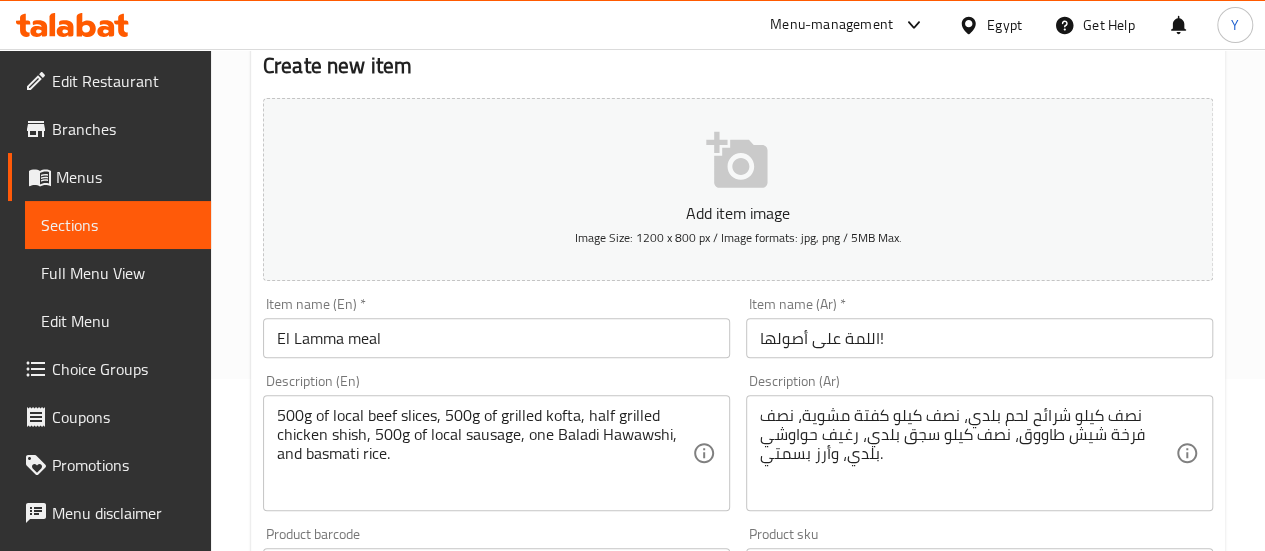 scroll, scrollTop: 161, scrollLeft: 0, axis: vertical 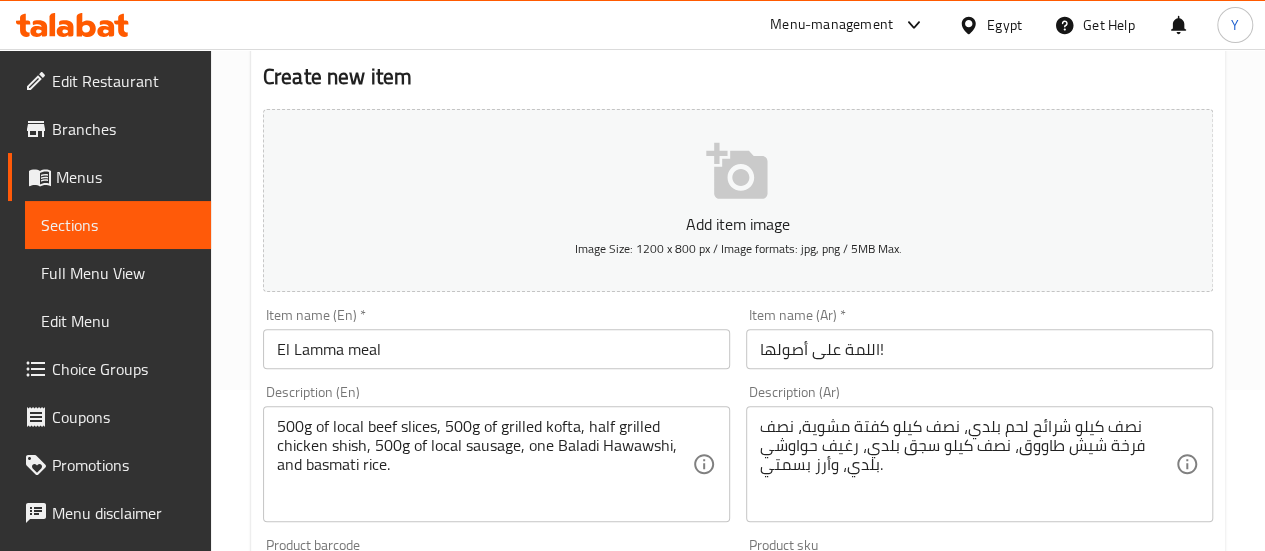 type on "1800" 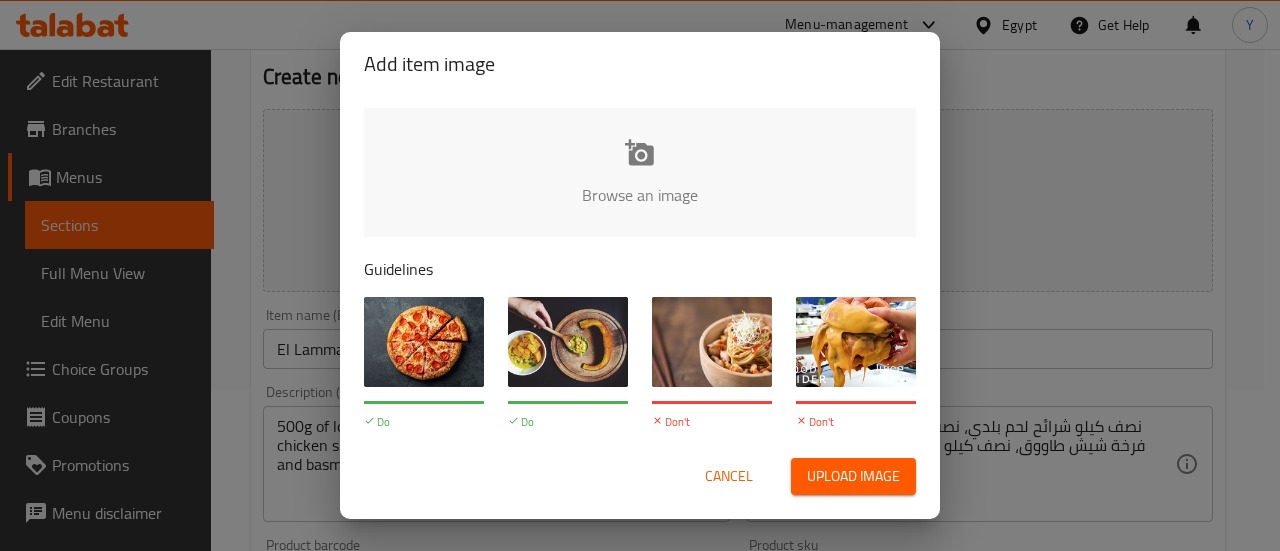 click at bounding box center [1316, 201] 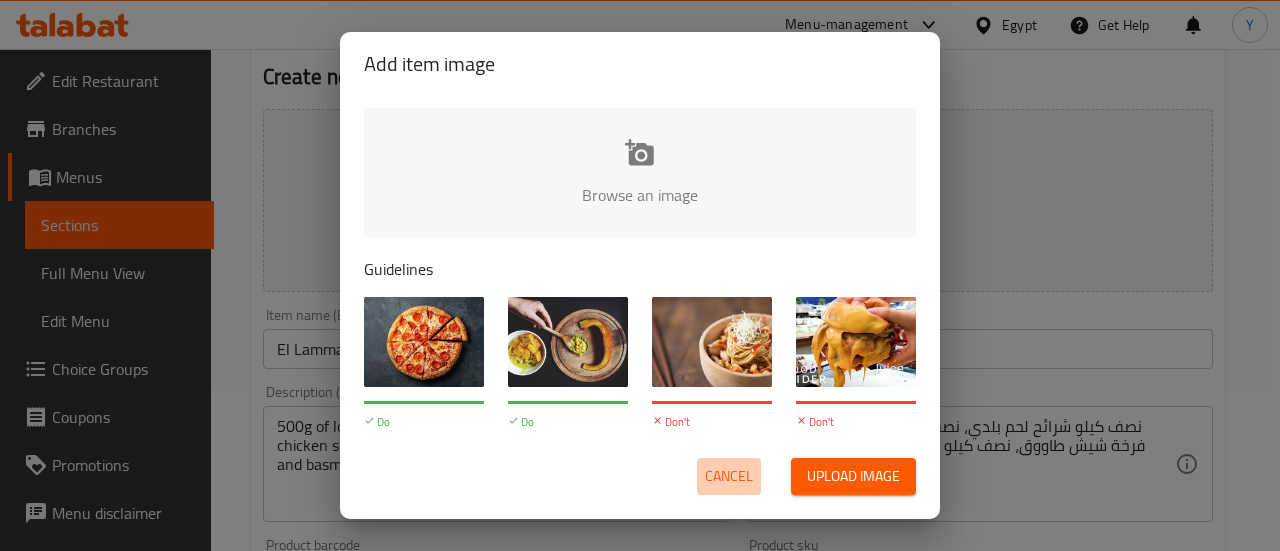 click on "Cancel" at bounding box center (729, 476) 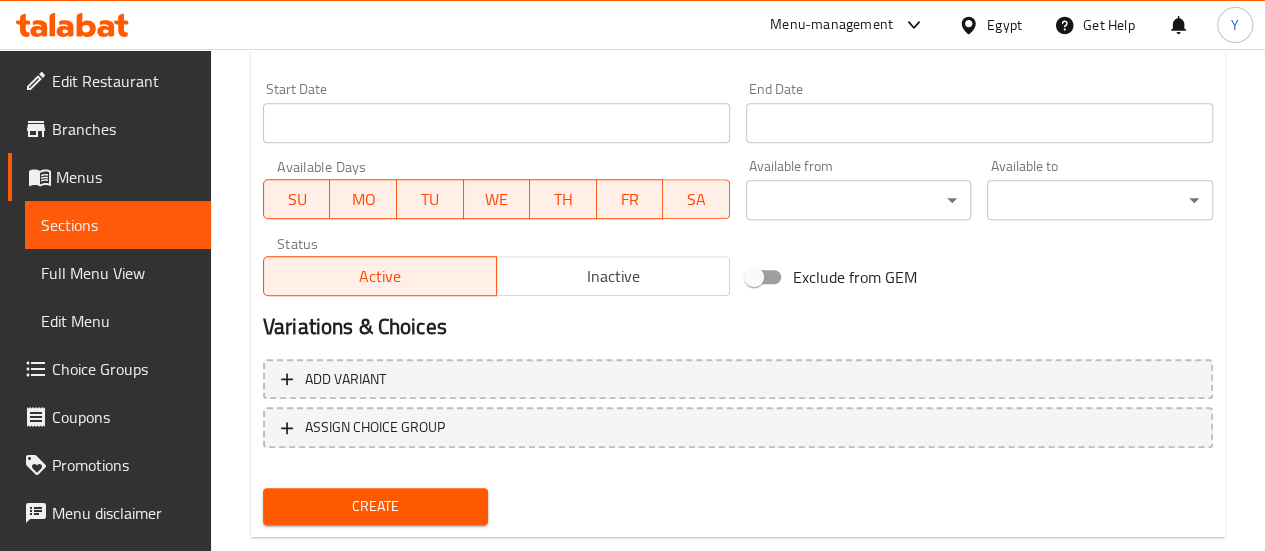 scroll, scrollTop: 861, scrollLeft: 0, axis: vertical 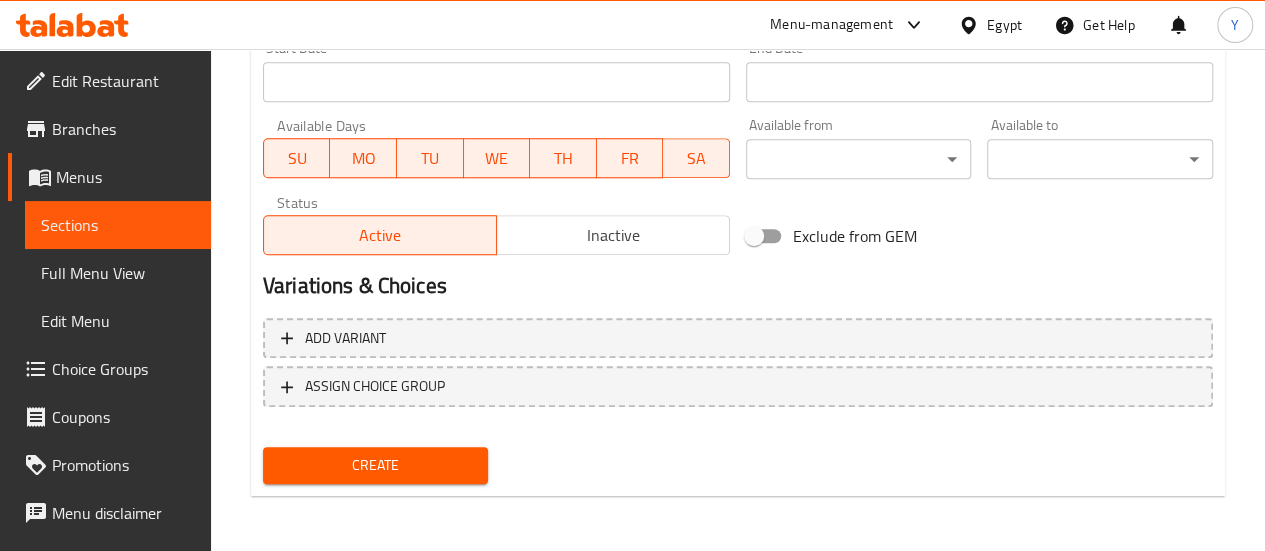 click on "Create" at bounding box center [376, 465] 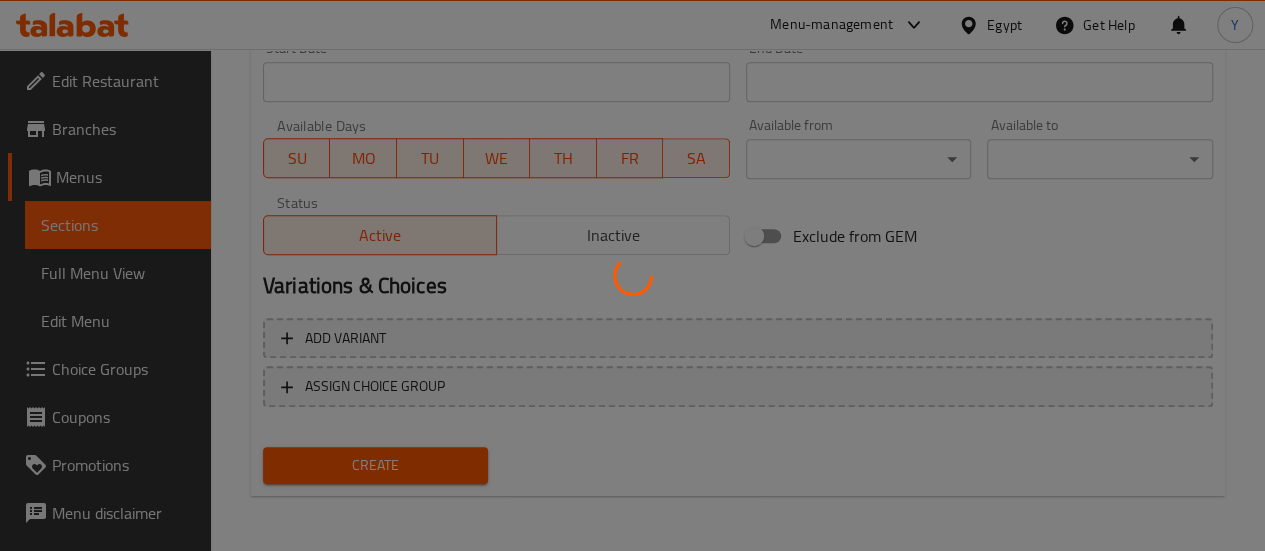 type 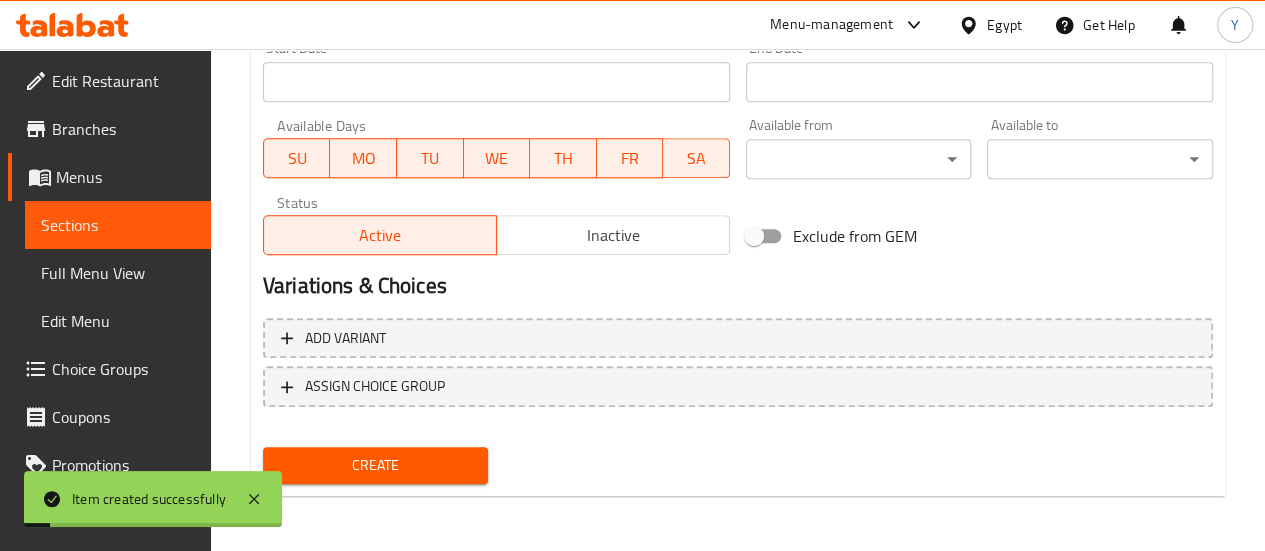 click on "Sections" at bounding box center (118, 225) 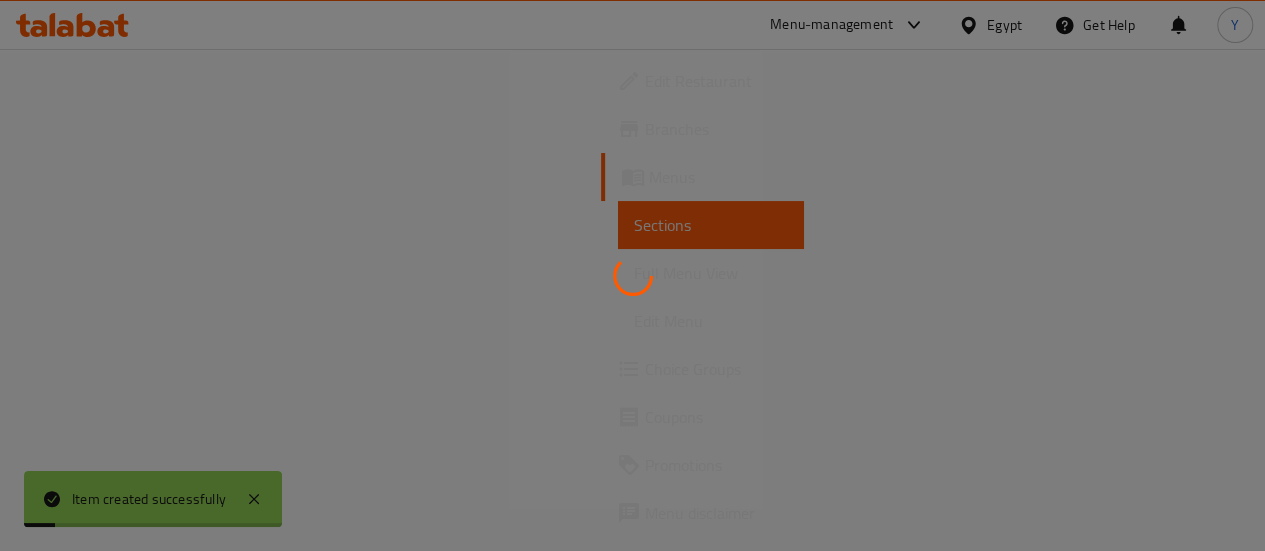 scroll, scrollTop: 0, scrollLeft: 0, axis: both 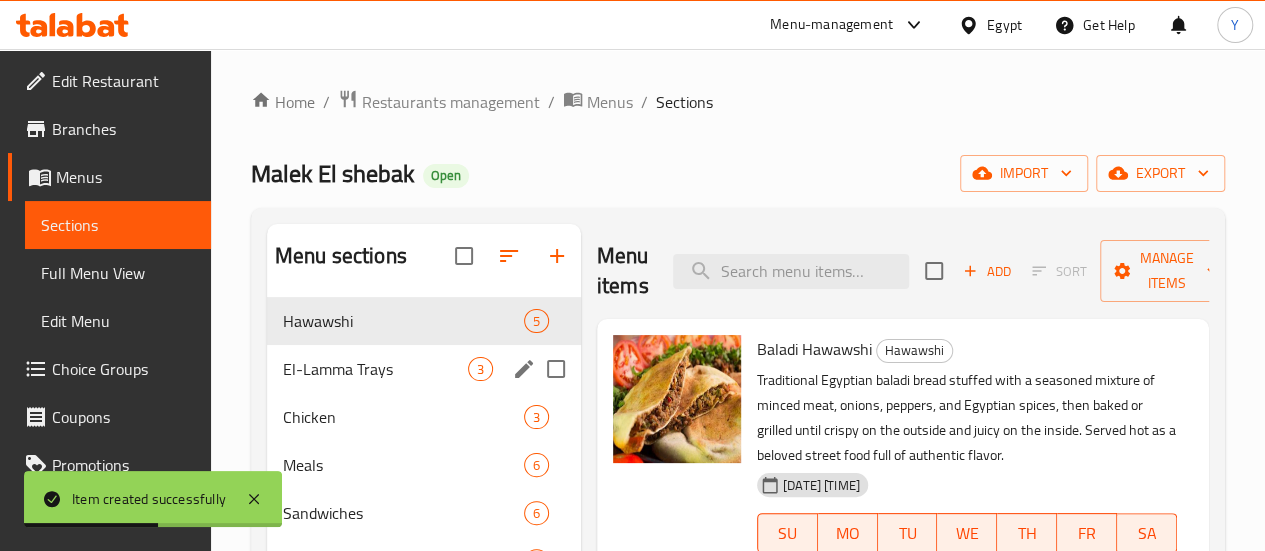 click on "El-Lamma Trays" at bounding box center (375, 369) 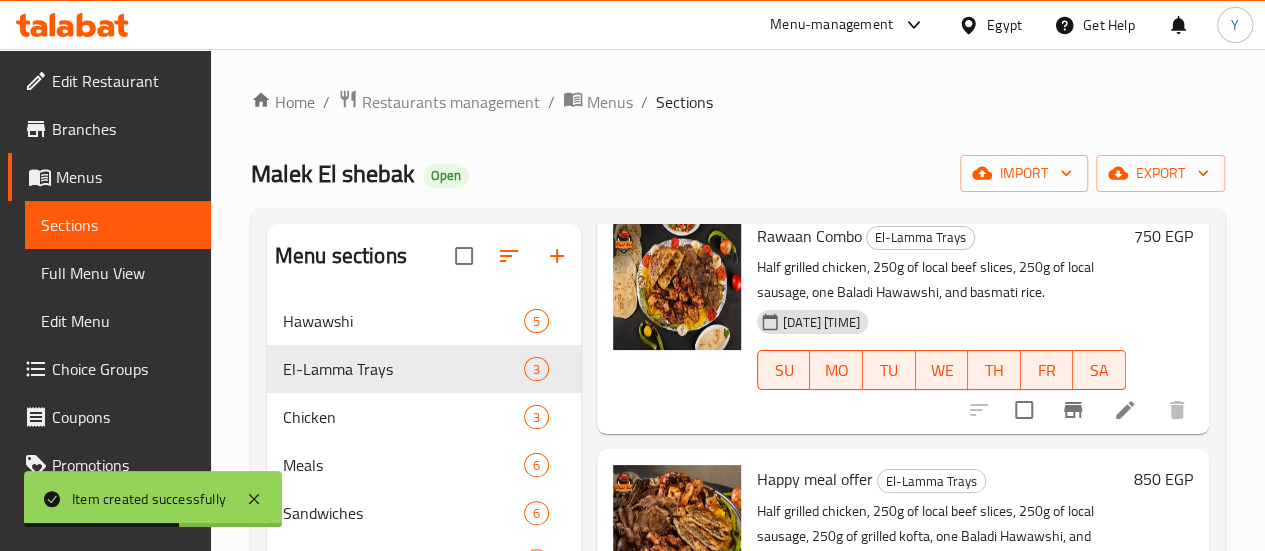scroll, scrollTop: 258, scrollLeft: 0, axis: vertical 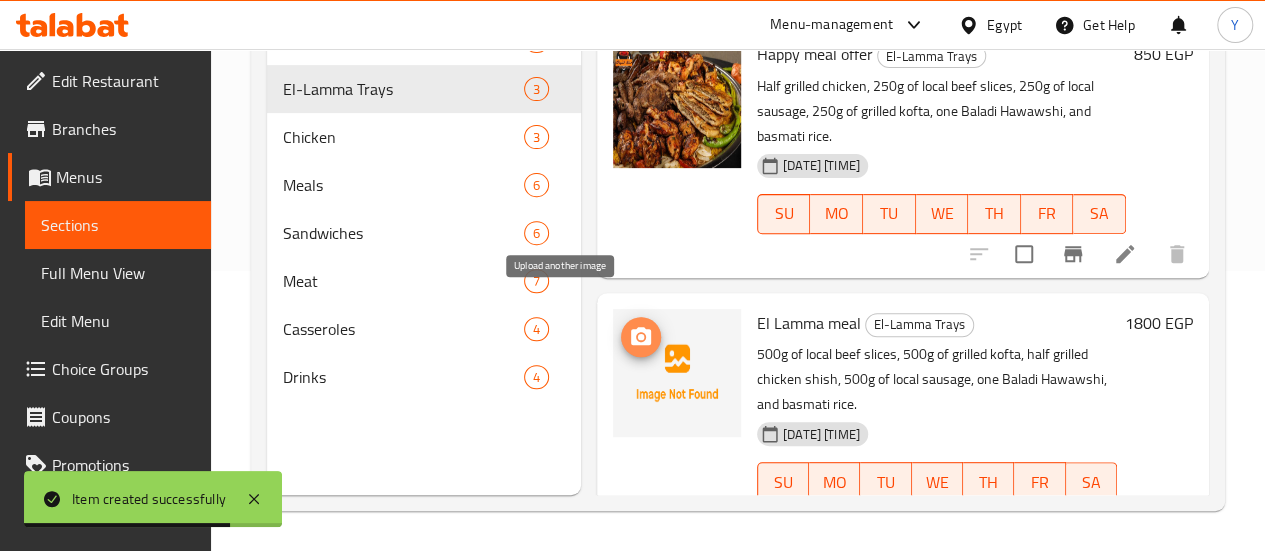 click 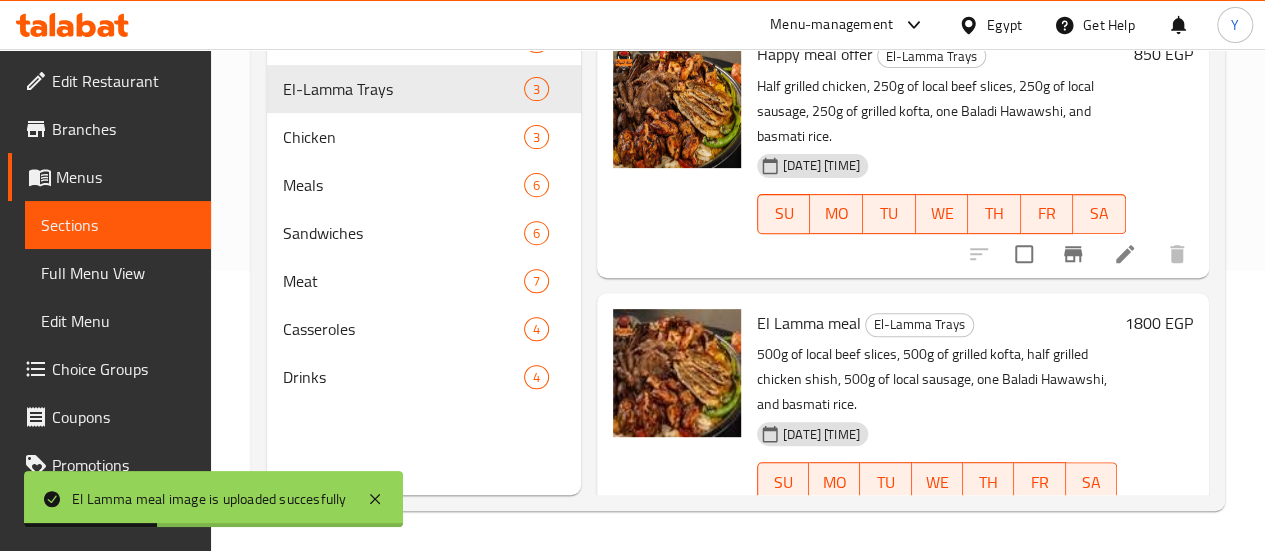 scroll, scrollTop: 58, scrollLeft: 0, axis: vertical 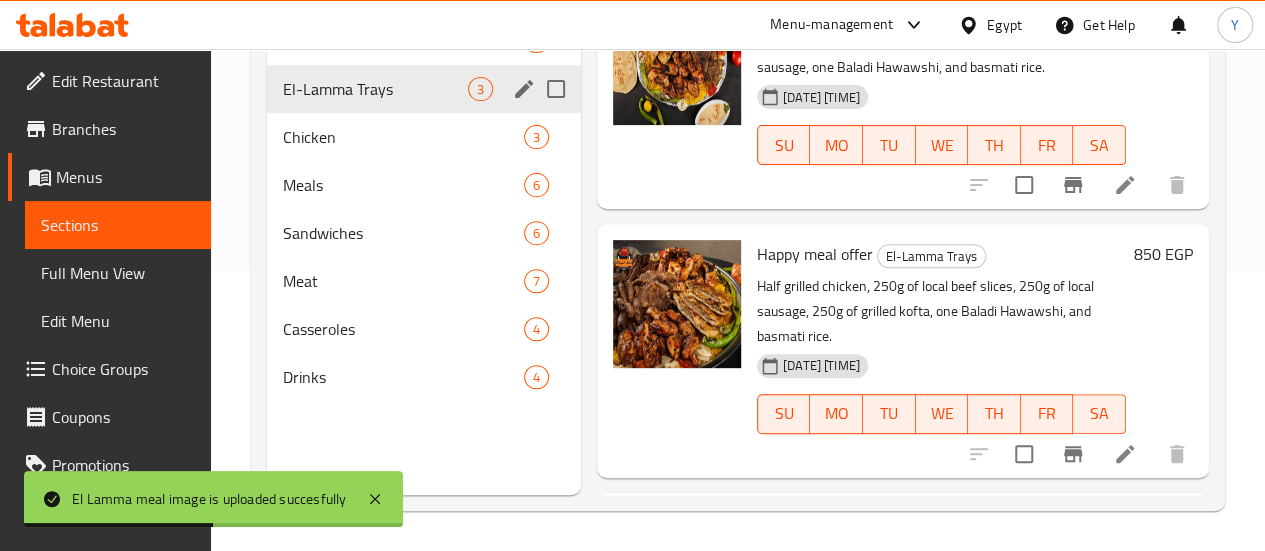 click on "El-Lamma Trays 3" at bounding box center (424, 89) 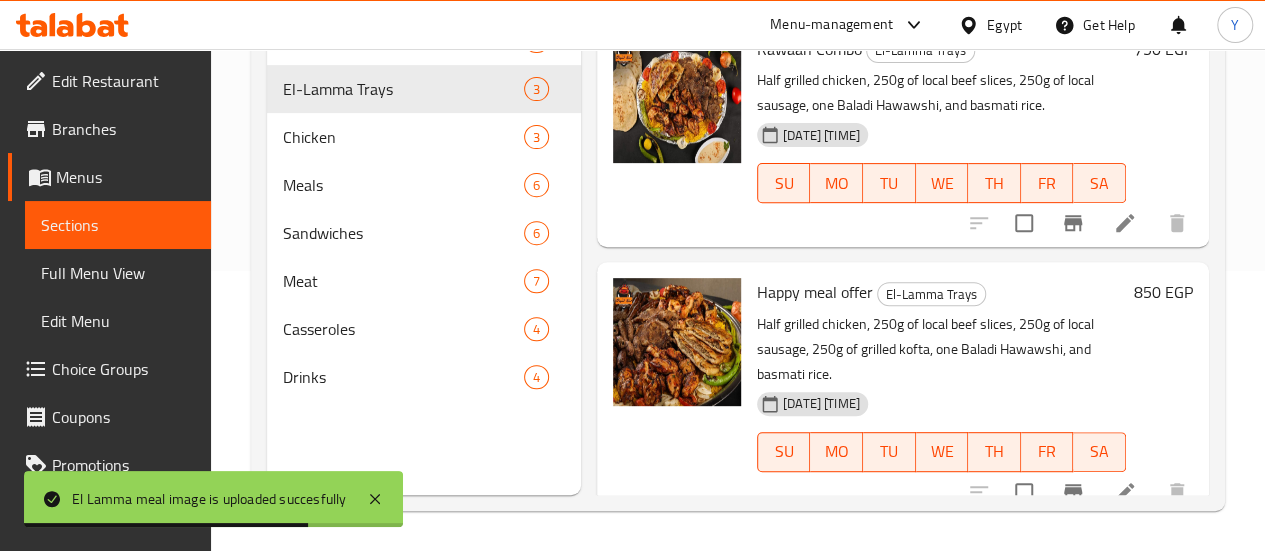 scroll, scrollTop: 0, scrollLeft: 0, axis: both 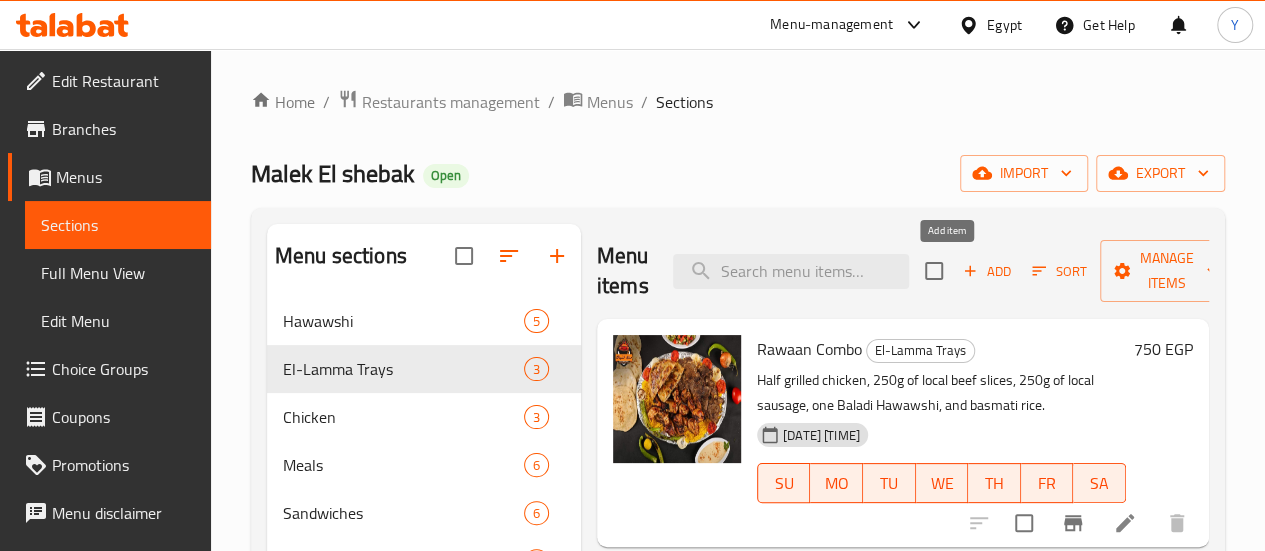 click on "Add" at bounding box center (987, 271) 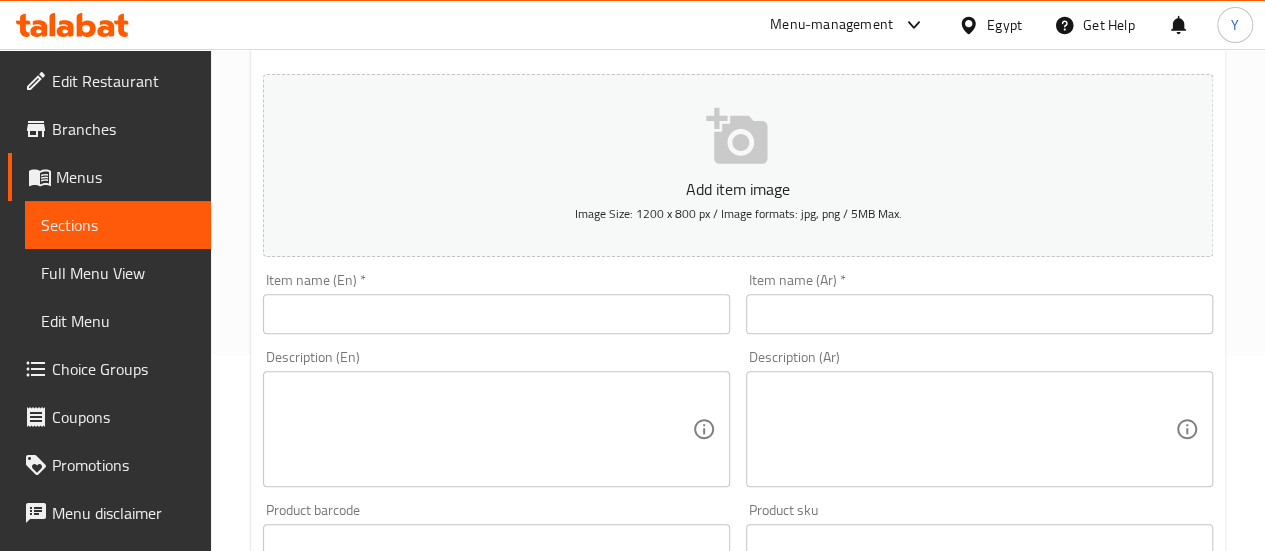 scroll, scrollTop: 200, scrollLeft: 0, axis: vertical 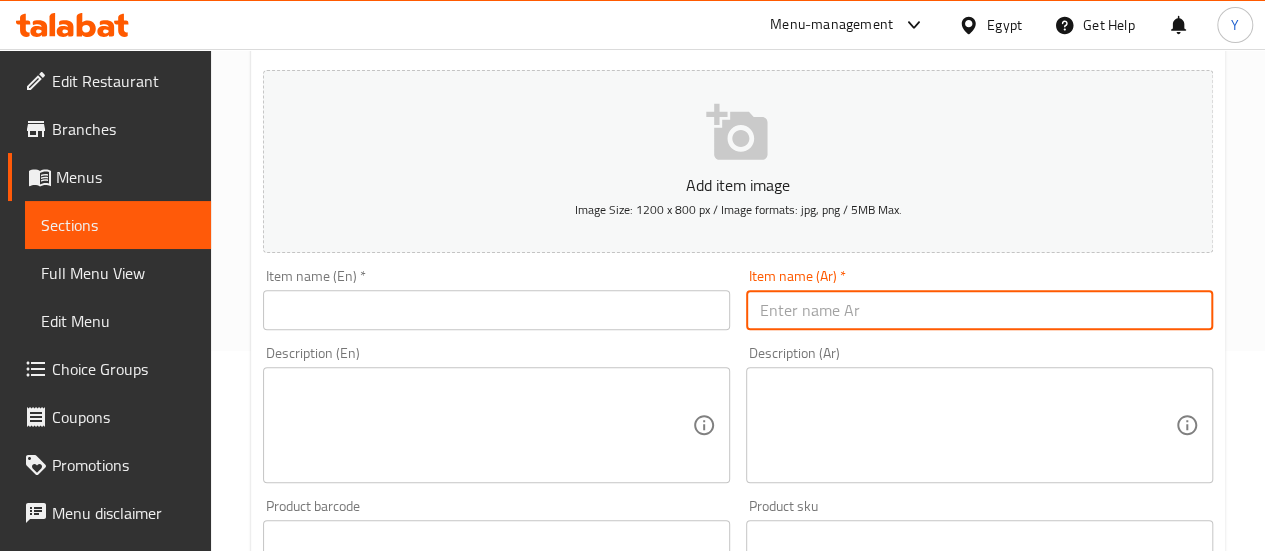 click at bounding box center (979, 310) 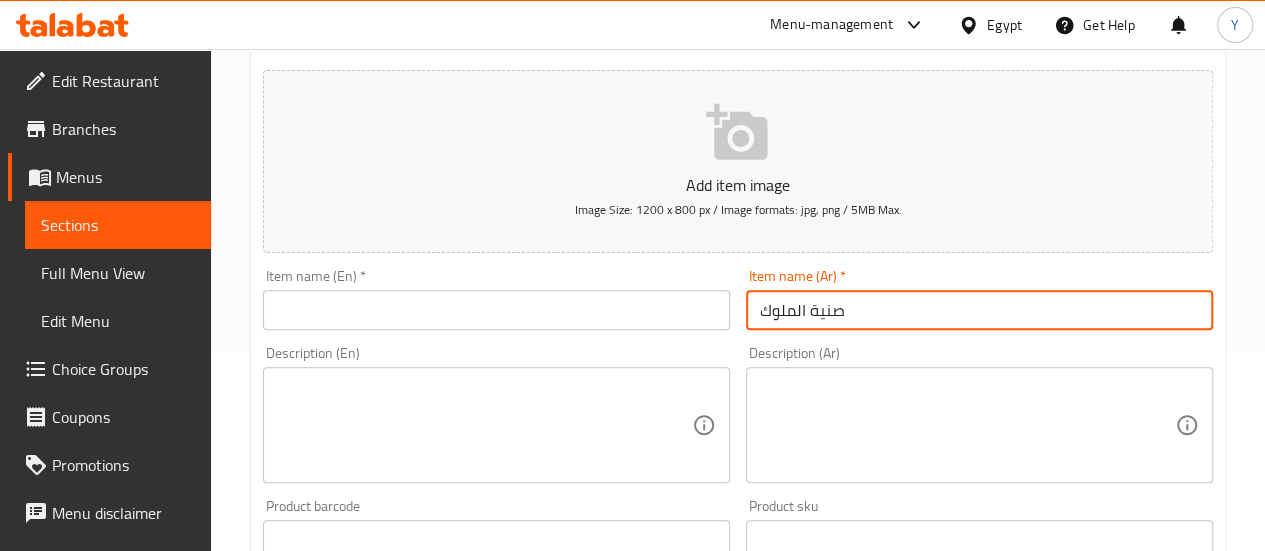click on "صنية الملوك" at bounding box center [979, 310] 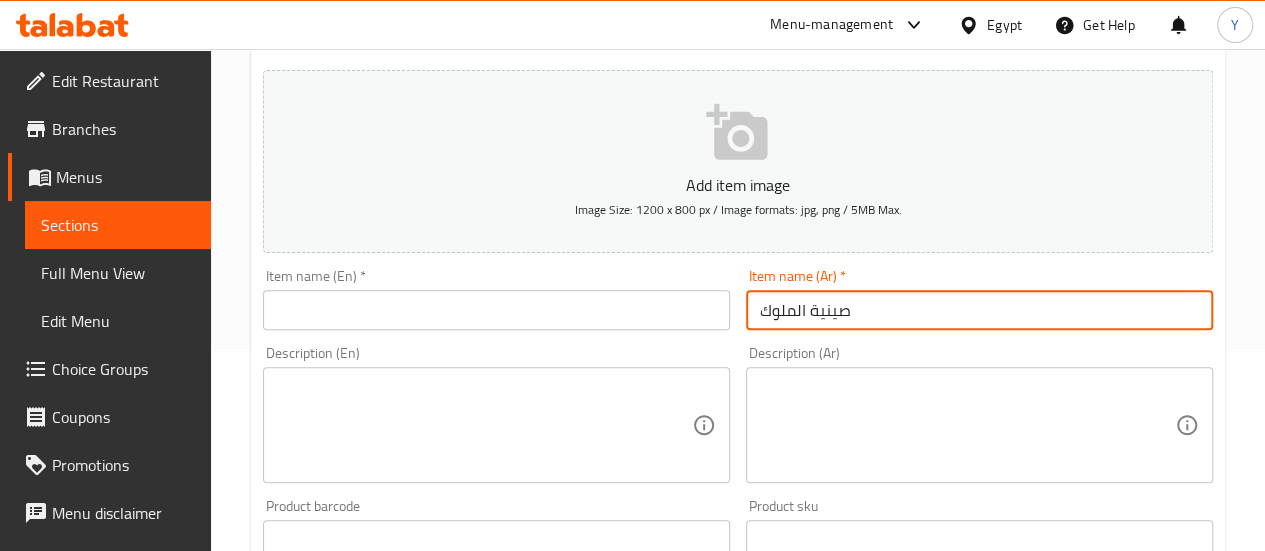 type on "صينية الملوك" 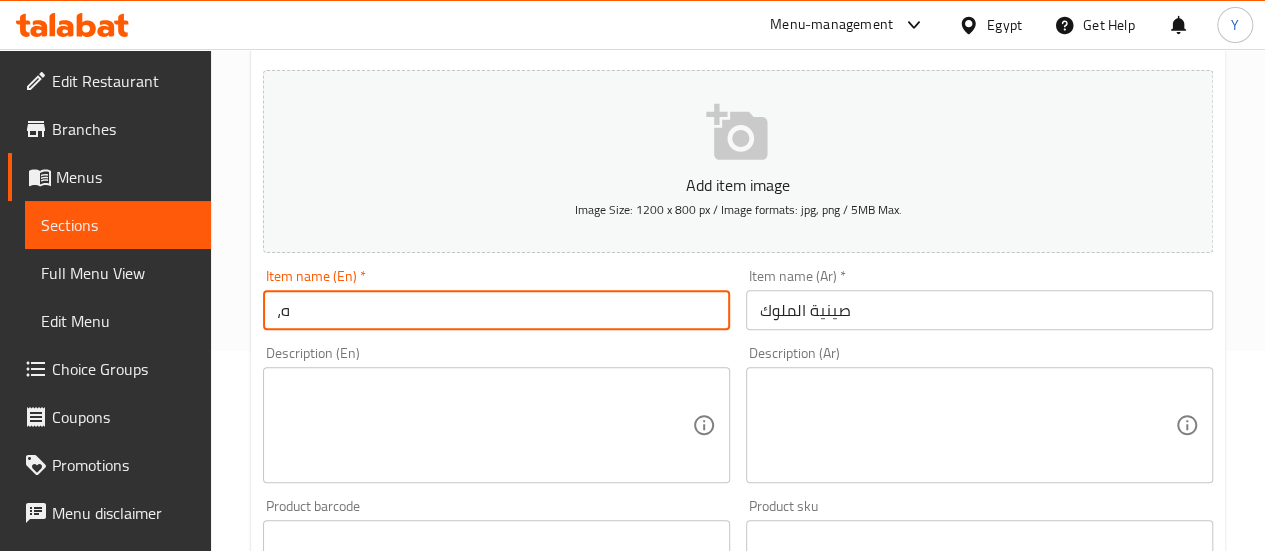 type on "،" 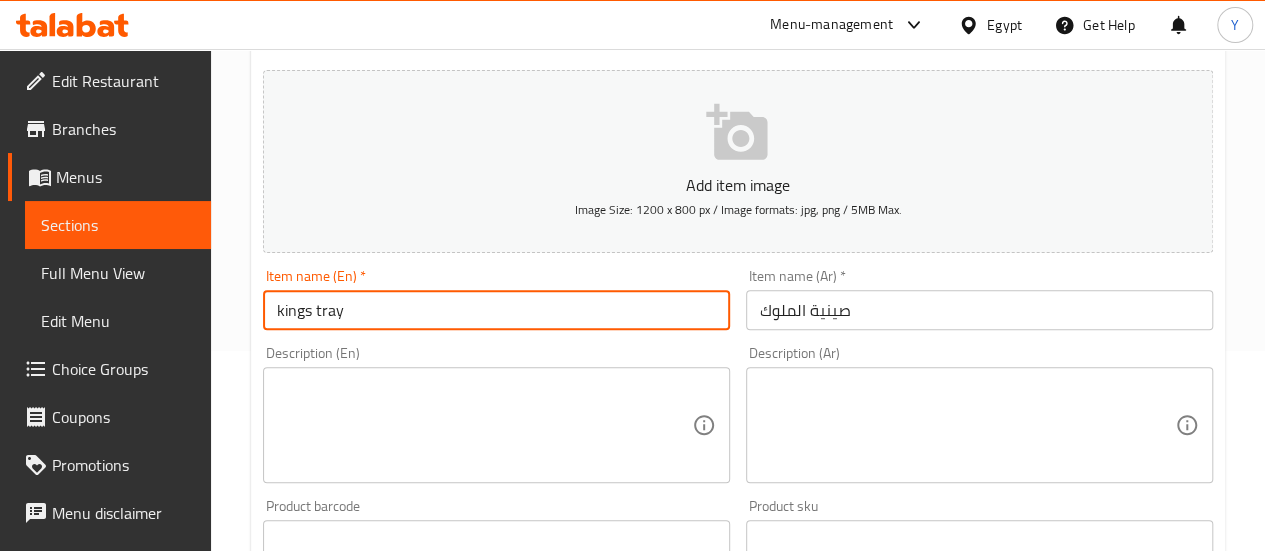 paste on "👑" 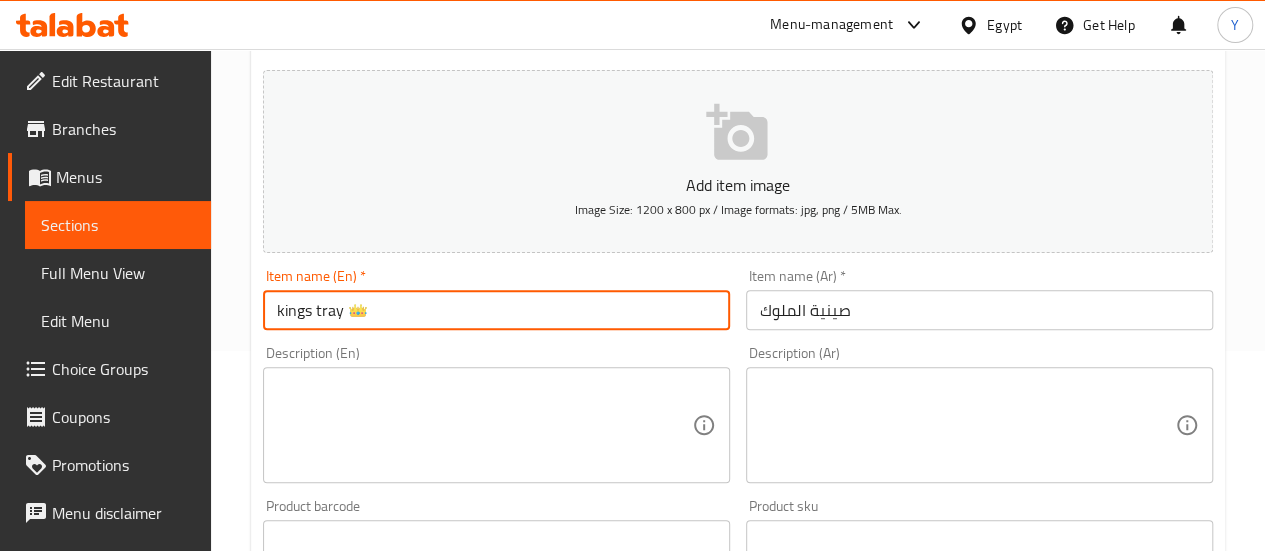 type on "kings tray 👑" 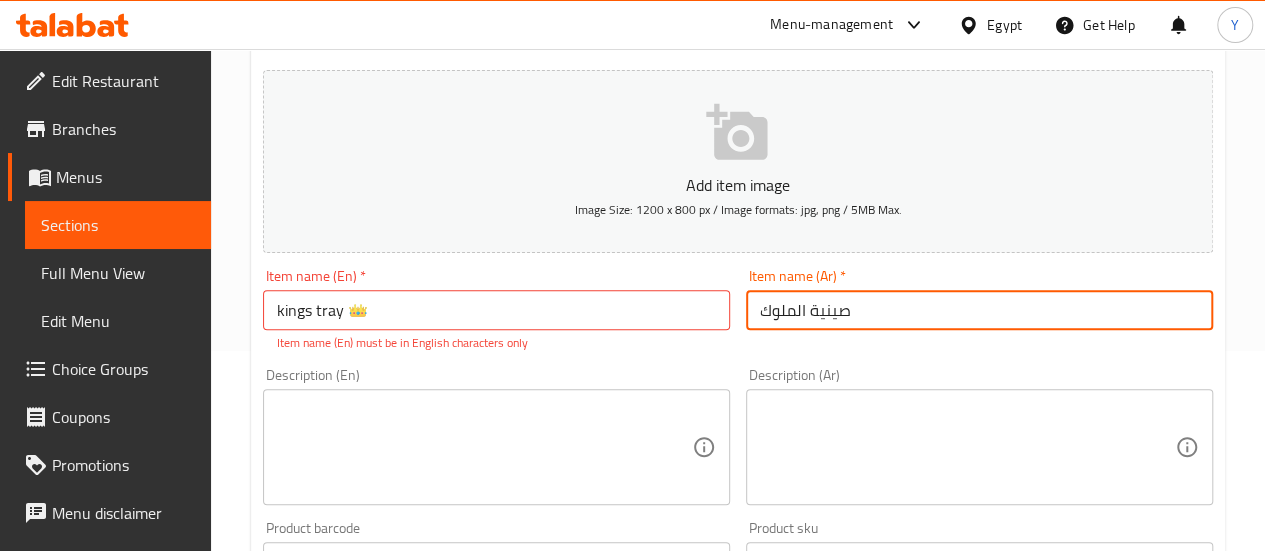 paste on "👑" 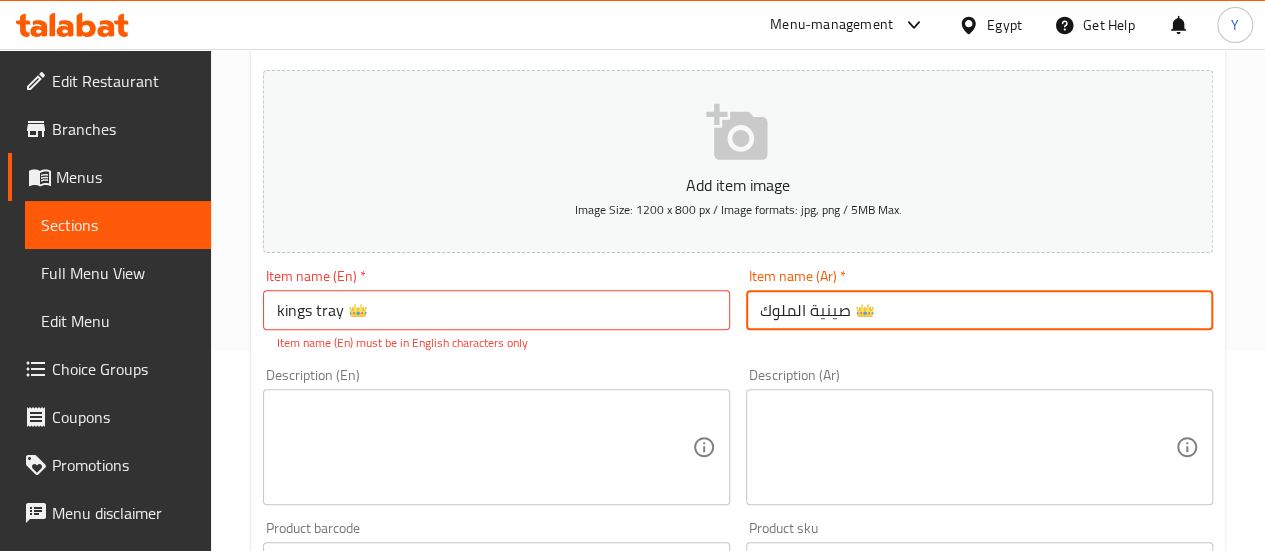 type on "صينية الملوك 👑" 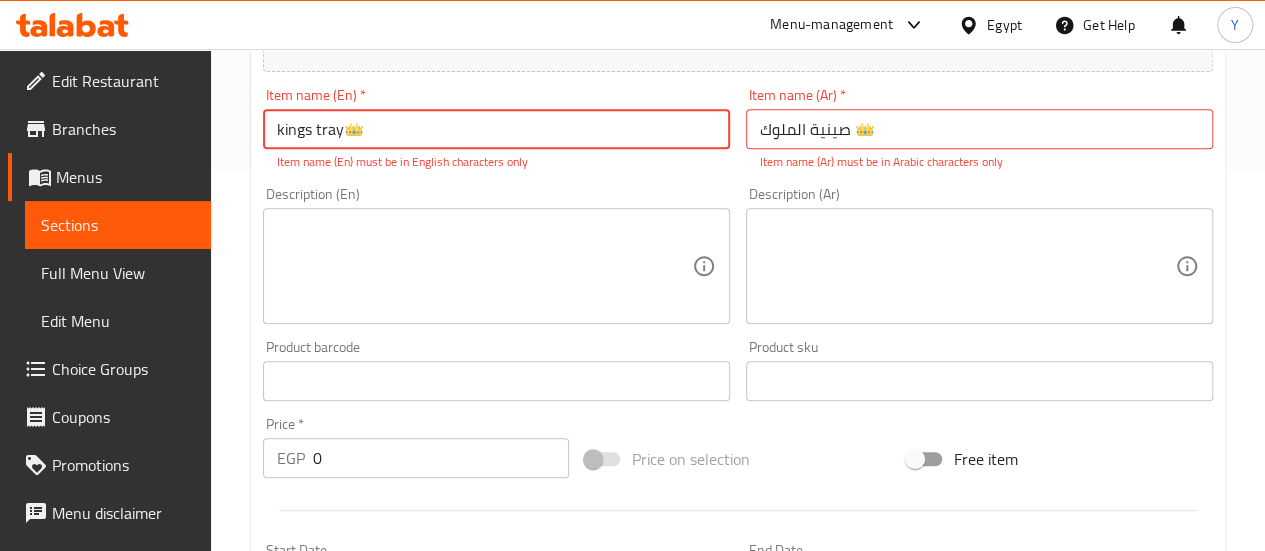 scroll, scrollTop: 400, scrollLeft: 0, axis: vertical 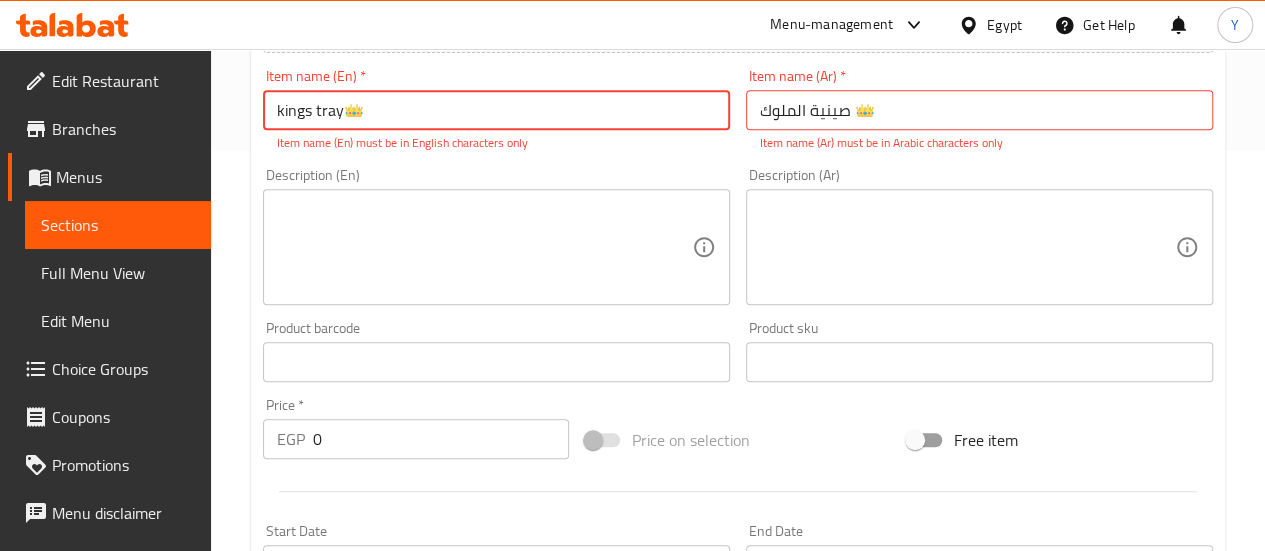 type on "kings tray👑" 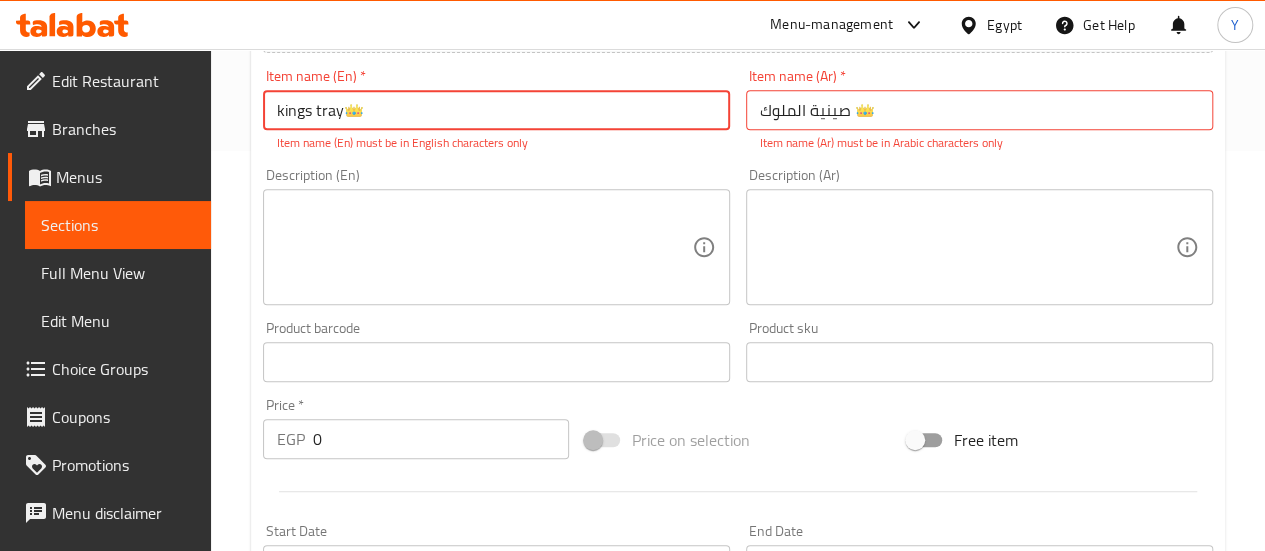 click at bounding box center [967, 247] 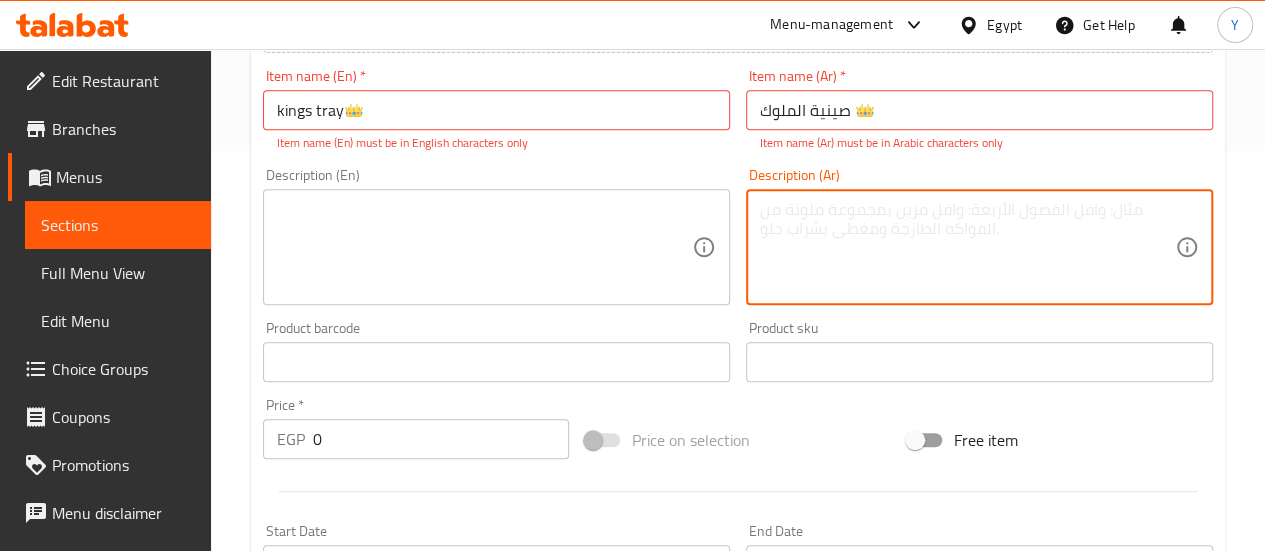 paste on "كيلو شرائح لحم بلدي، كيلو كفتة مشوية، فرخة كاملة شيش طاووق، كيلو سجق بلدي، 2 رغيف حواوشي بلدي، وأرز بسمتي." 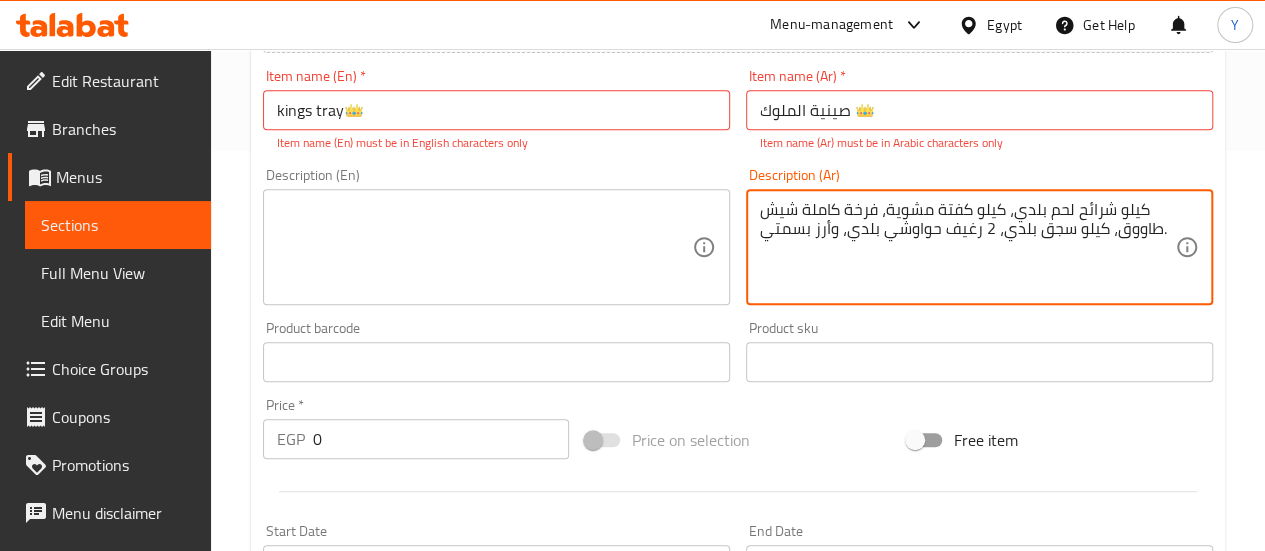 type on "كيلو شرائح لحم بلدي، كيلو كفتة مشوية، فرخة كاملة شيش طاووق، كيلو سجق بلدي، 2 رغيف حواوشي بلدي، وأرز بسمتي." 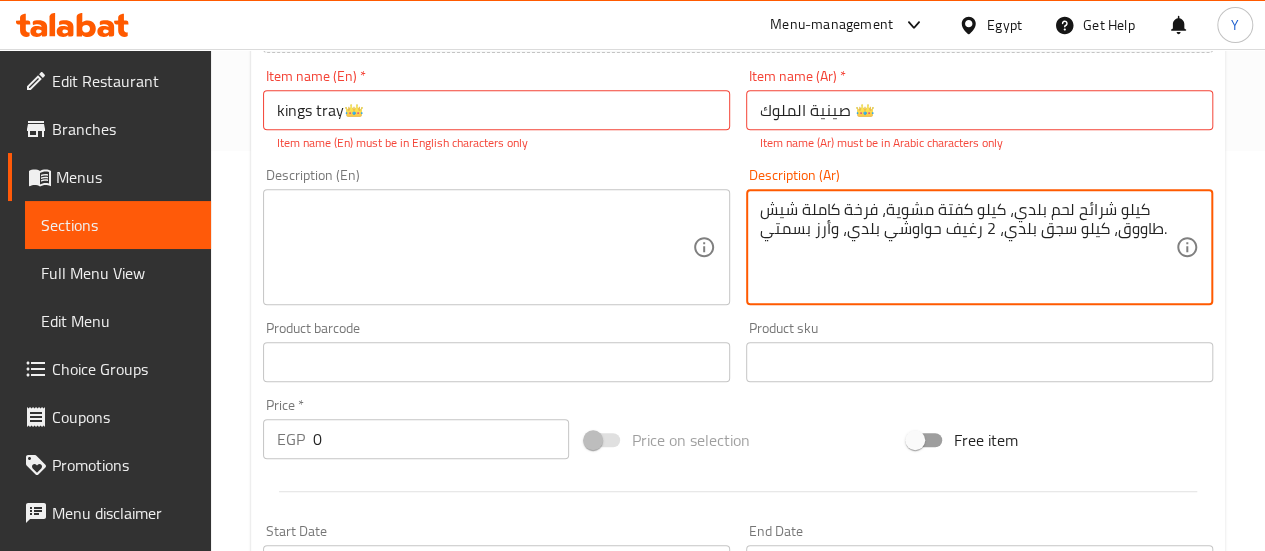 click at bounding box center (484, 247) 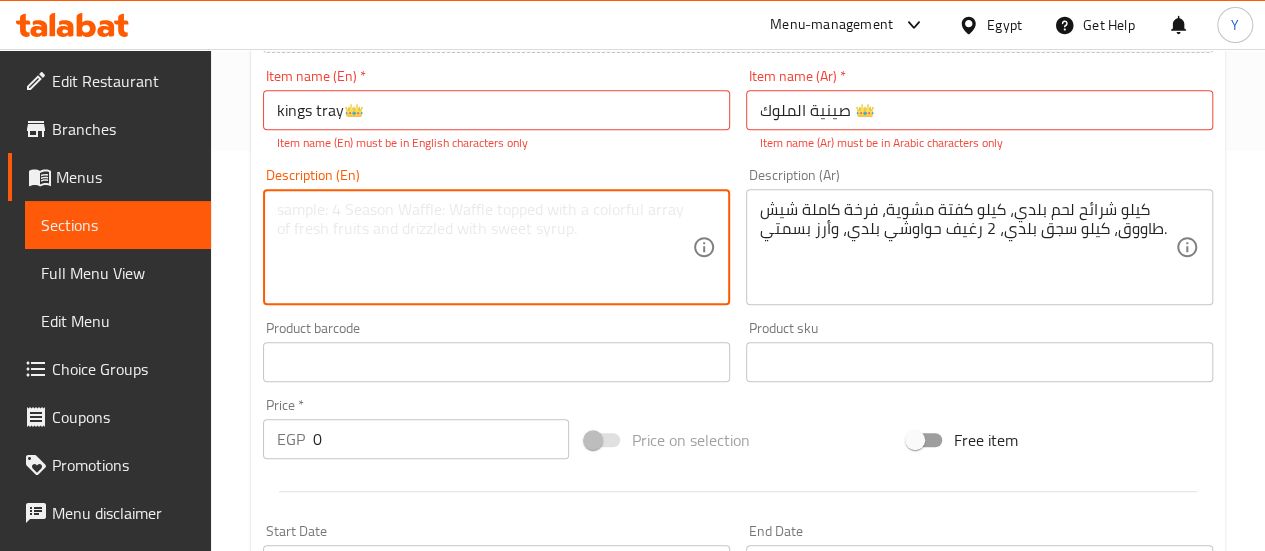 paste on "1kg of local beef slices, 1kg of grilled kofta, one whole chicken shish, 1kg of local sausage, 2 Baladi Hawawshi, and basmati rice." 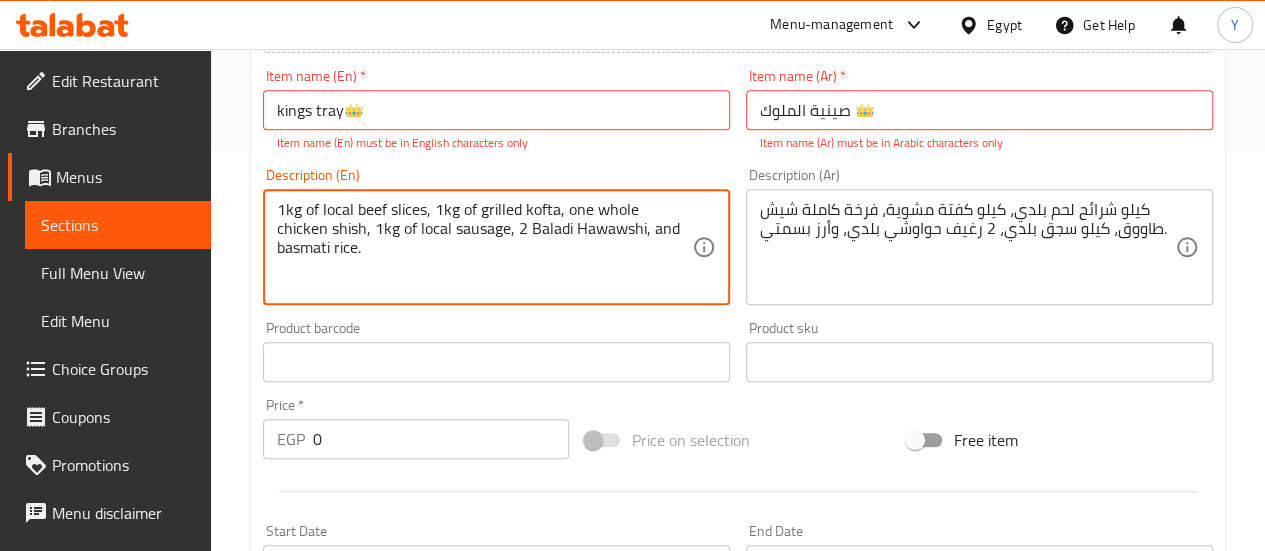 type on "1kg of local beef slices, 1kg of grilled kofta, one whole chicken shish, 1kg of local sausage, 2 Baladi Hawawshi, and basmati rice." 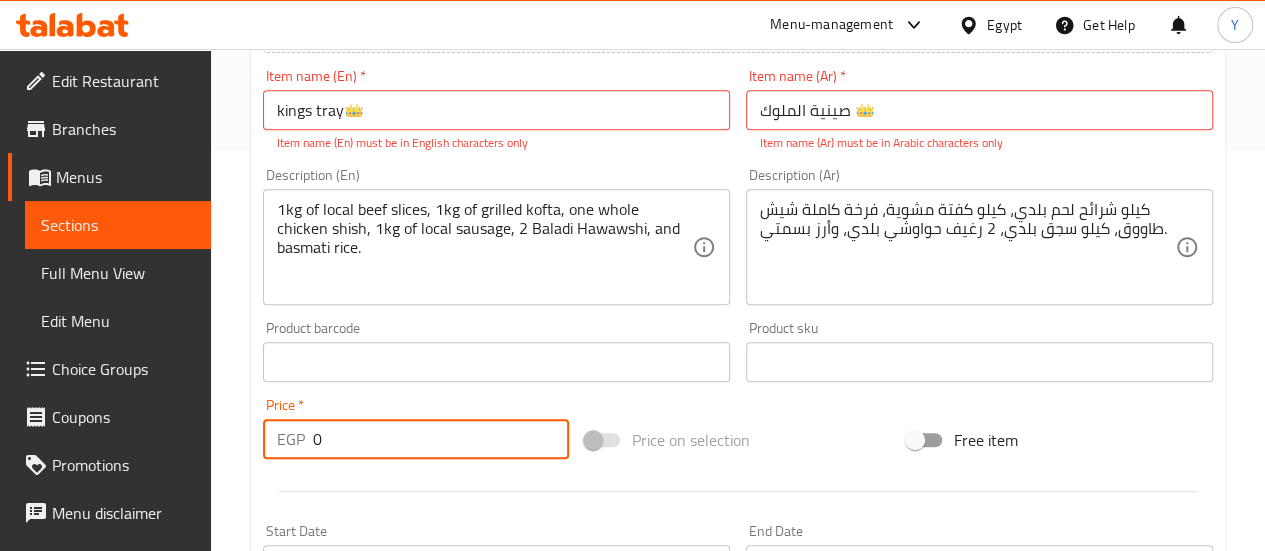 click on "0" at bounding box center [441, 439] 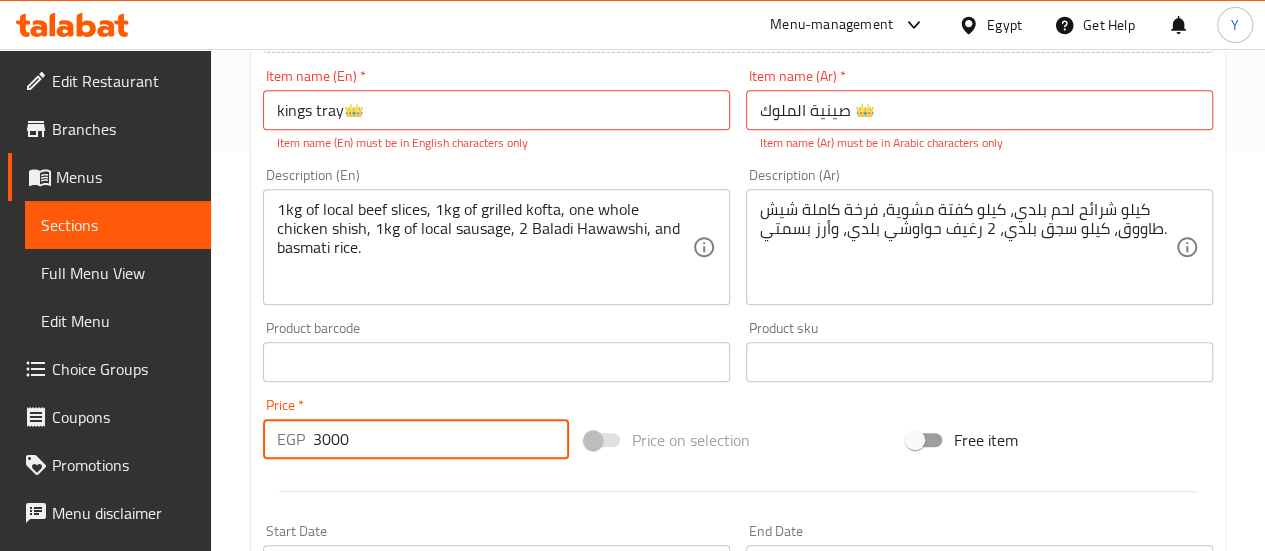 type on "3000" 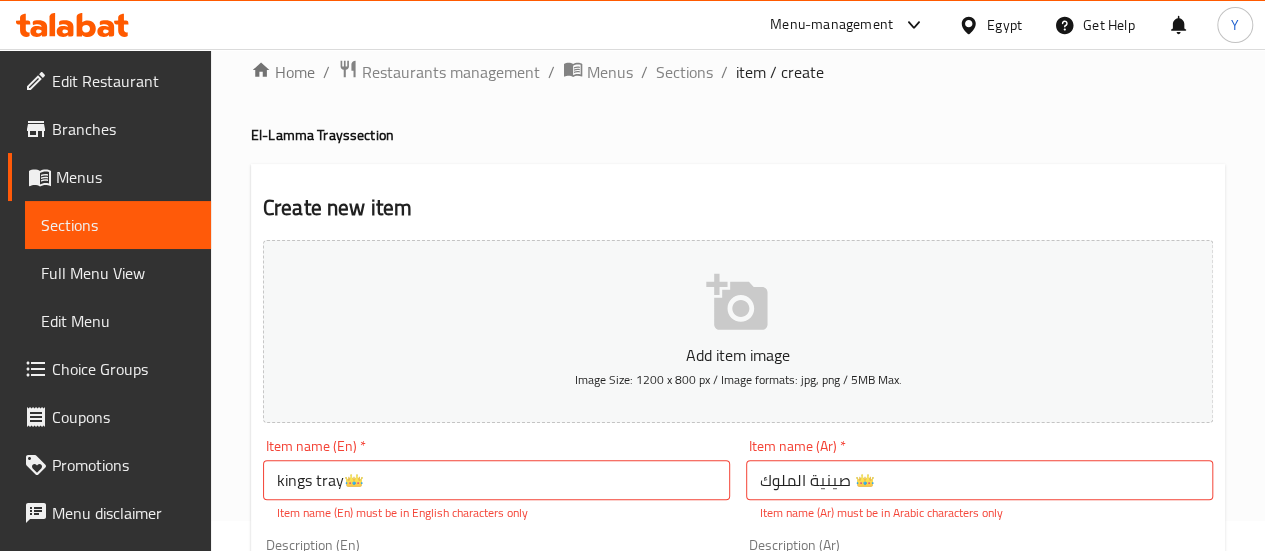 scroll, scrollTop: 0, scrollLeft: 0, axis: both 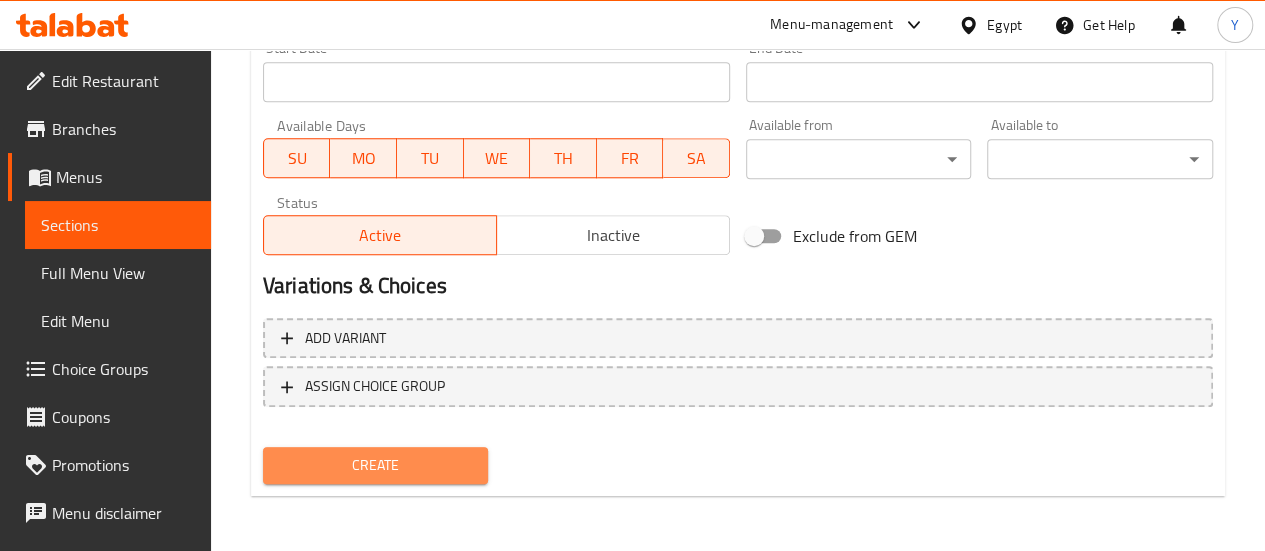 click on "Create" at bounding box center (376, 465) 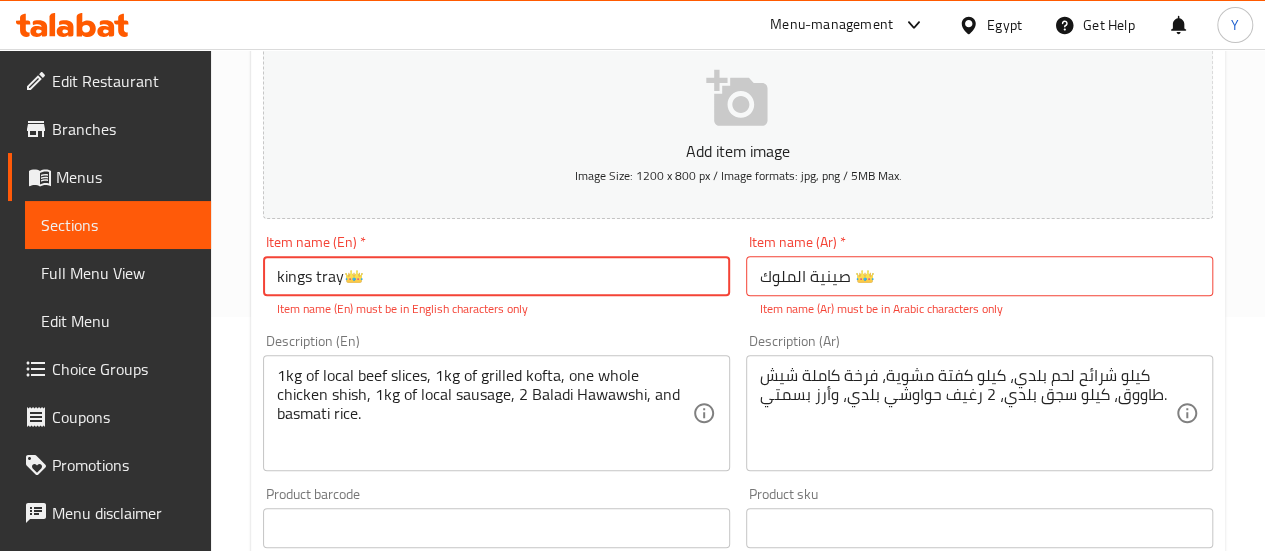 click on "kings tray👑" at bounding box center (496, 276) 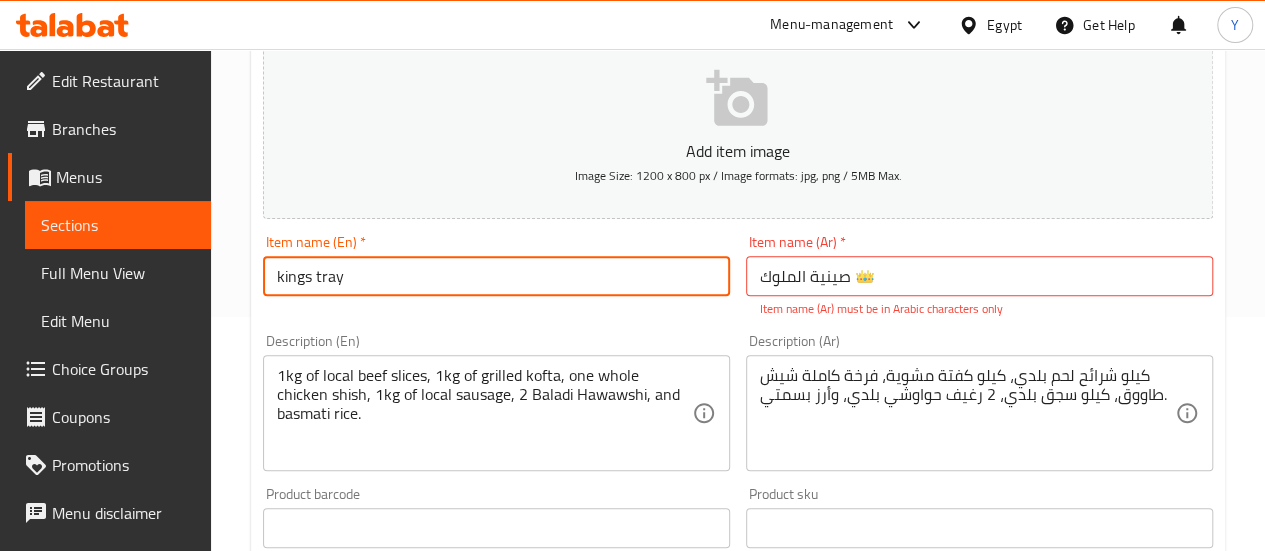 type on "kings tray" 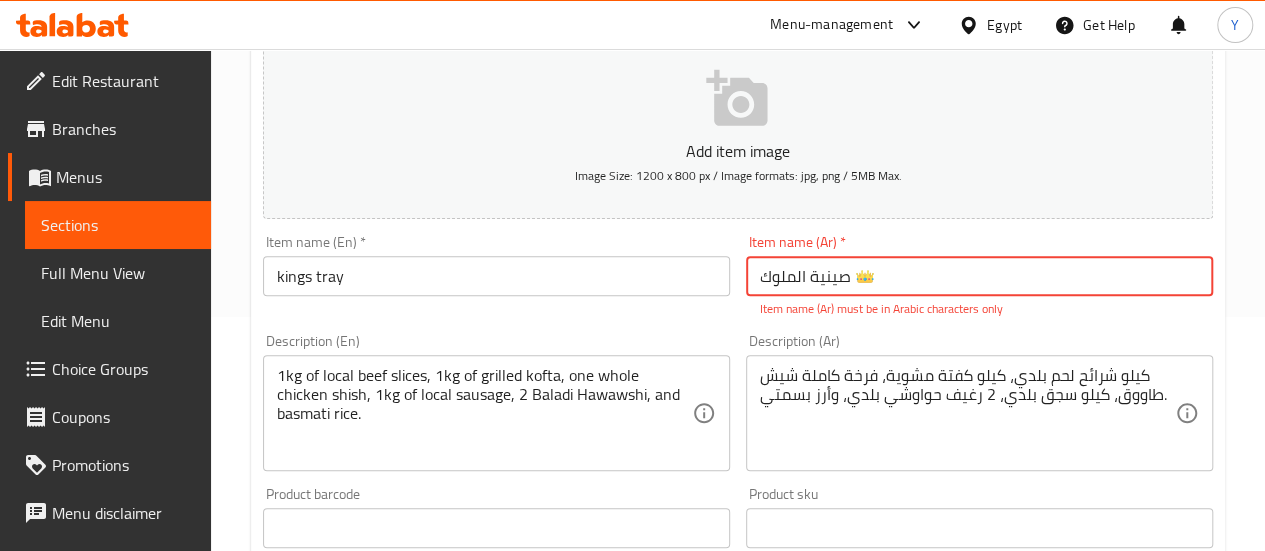 click on "صينية الملوك 👑" at bounding box center [979, 276] 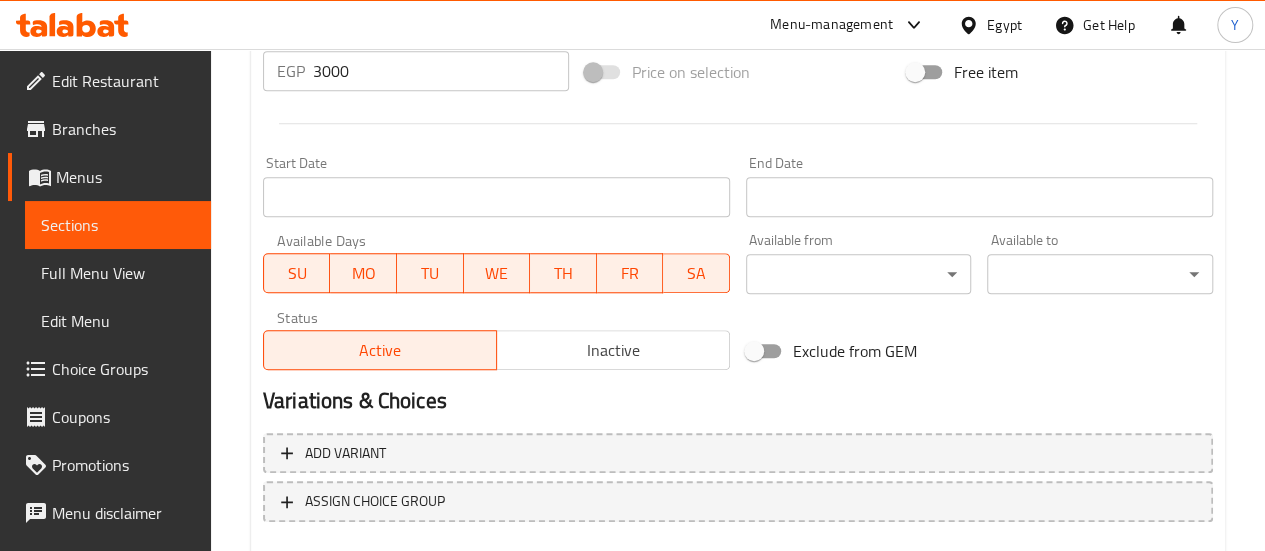 scroll, scrollTop: 834, scrollLeft: 0, axis: vertical 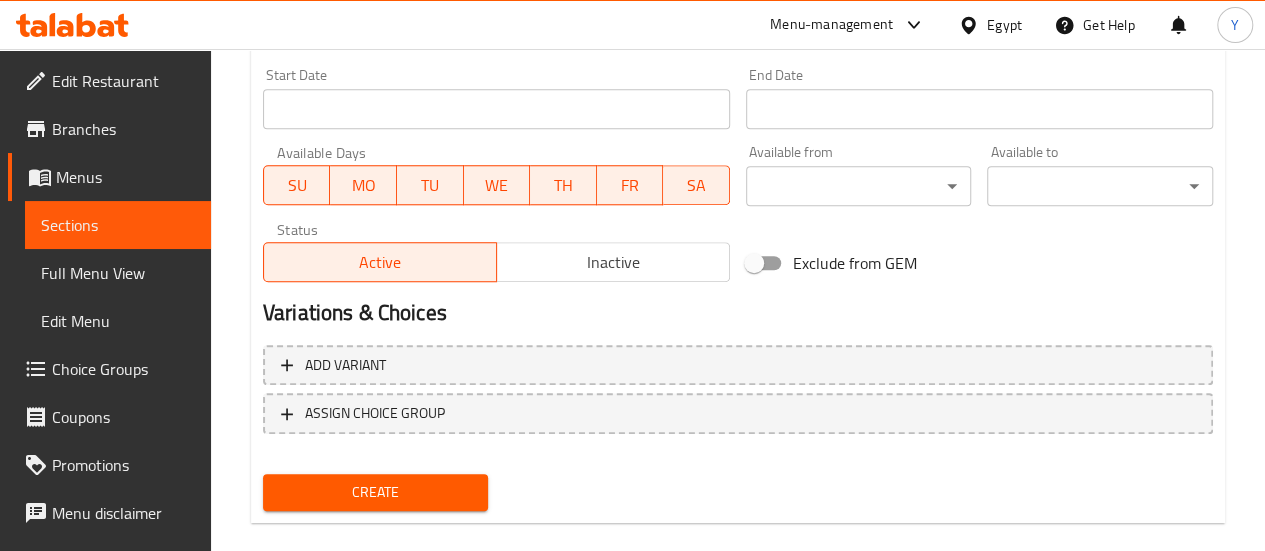 type on "صينية الملوك" 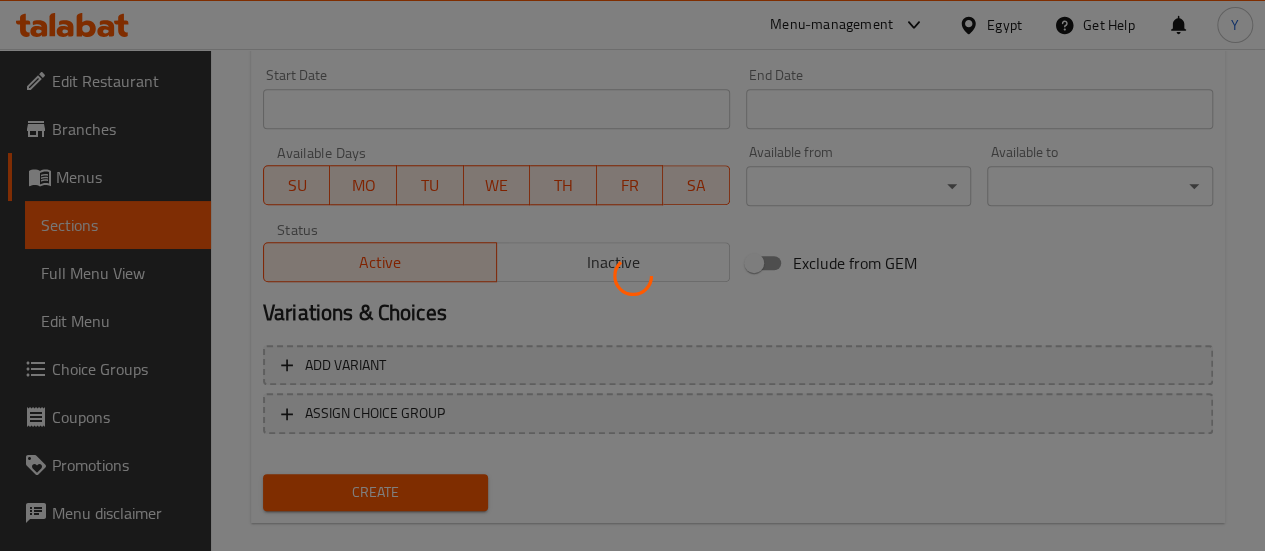 type 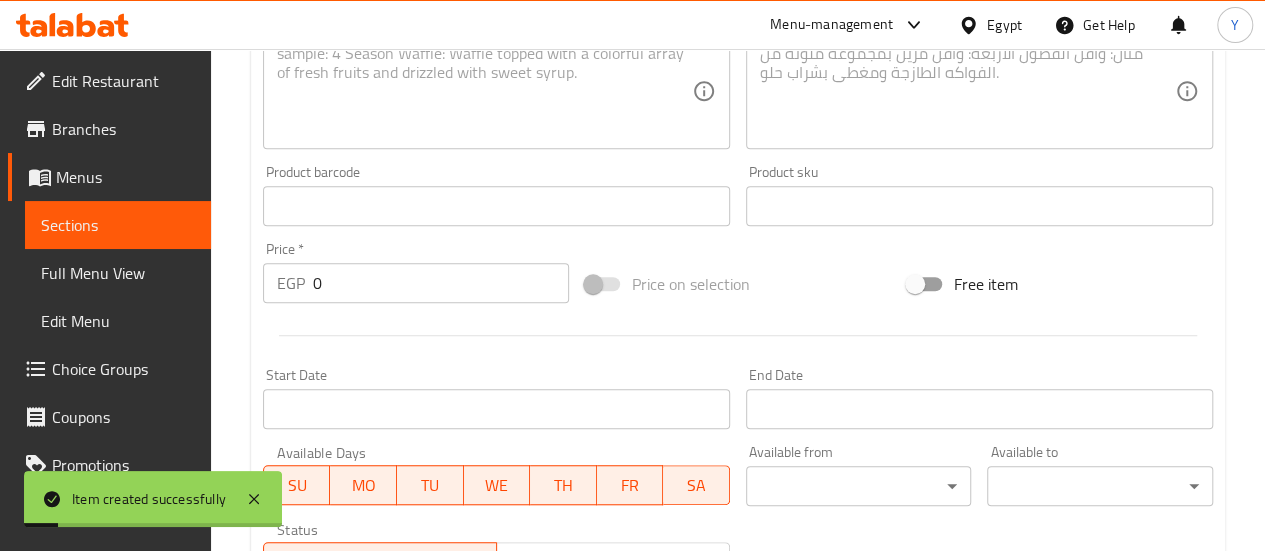 click on "Sections" at bounding box center [118, 225] 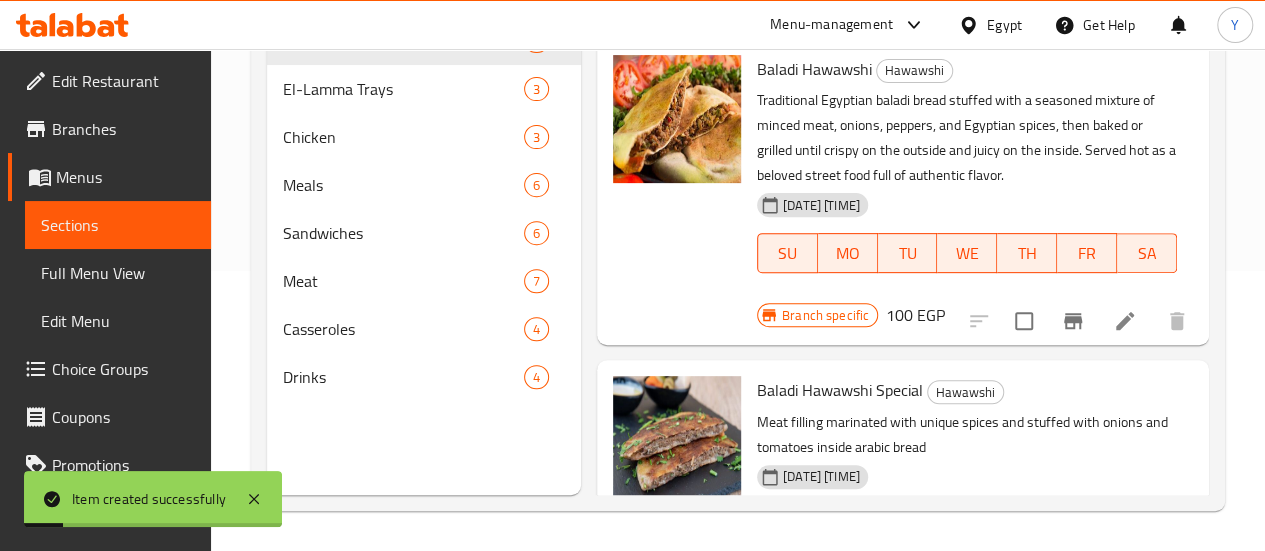 scroll, scrollTop: 280, scrollLeft: 0, axis: vertical 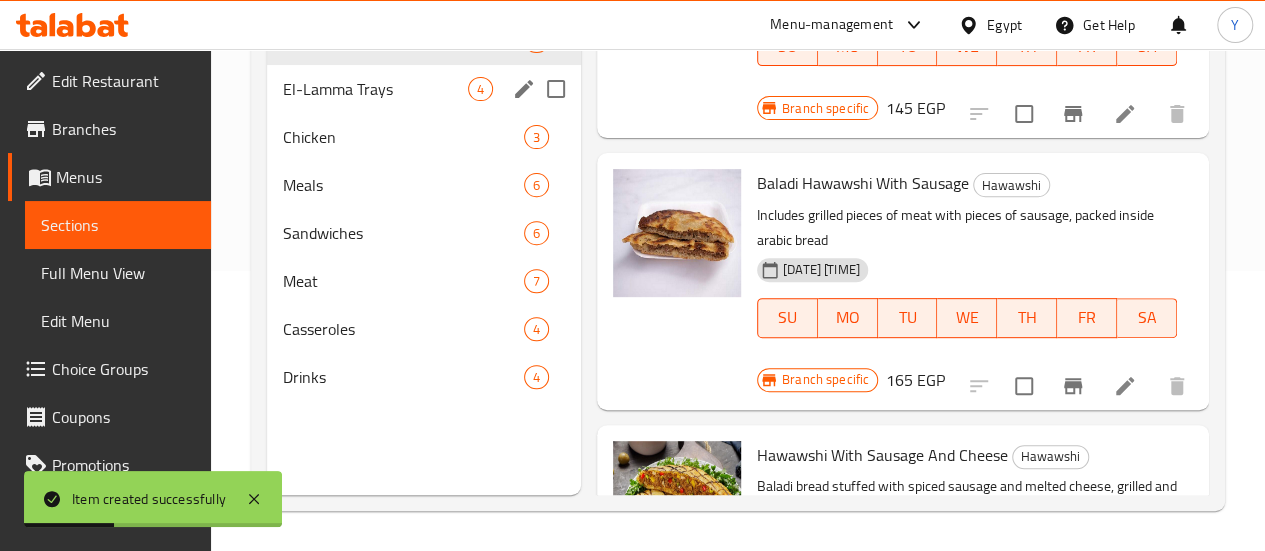 click on "El-Lamma Trays" at bounding box center [375, 89] 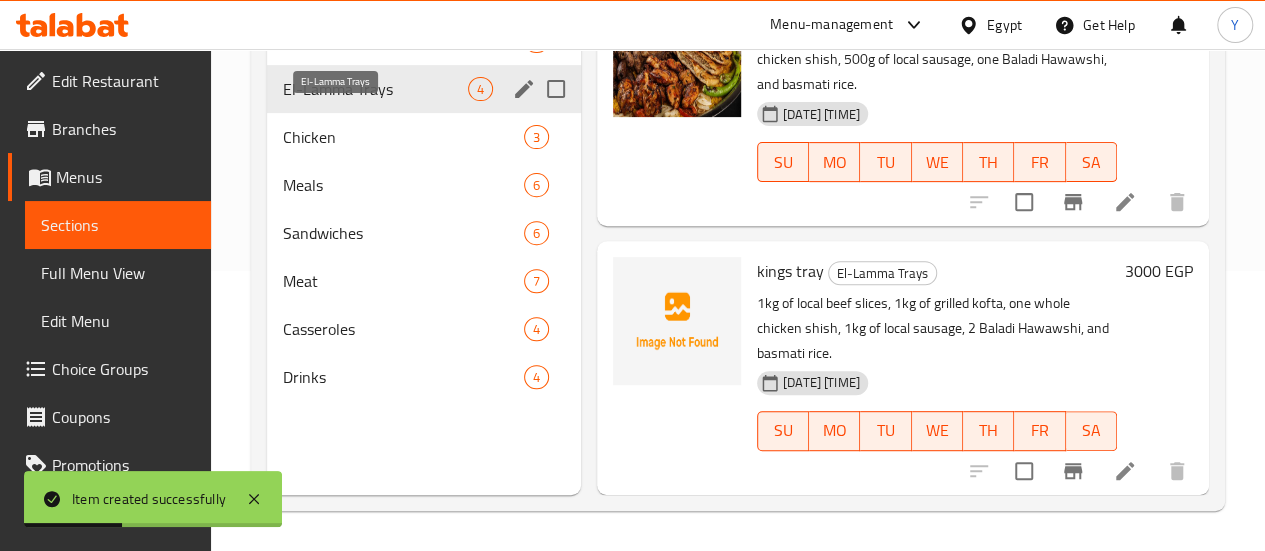 scroll, scrollTop: 502, scrollLeft: 0, axis: vertical 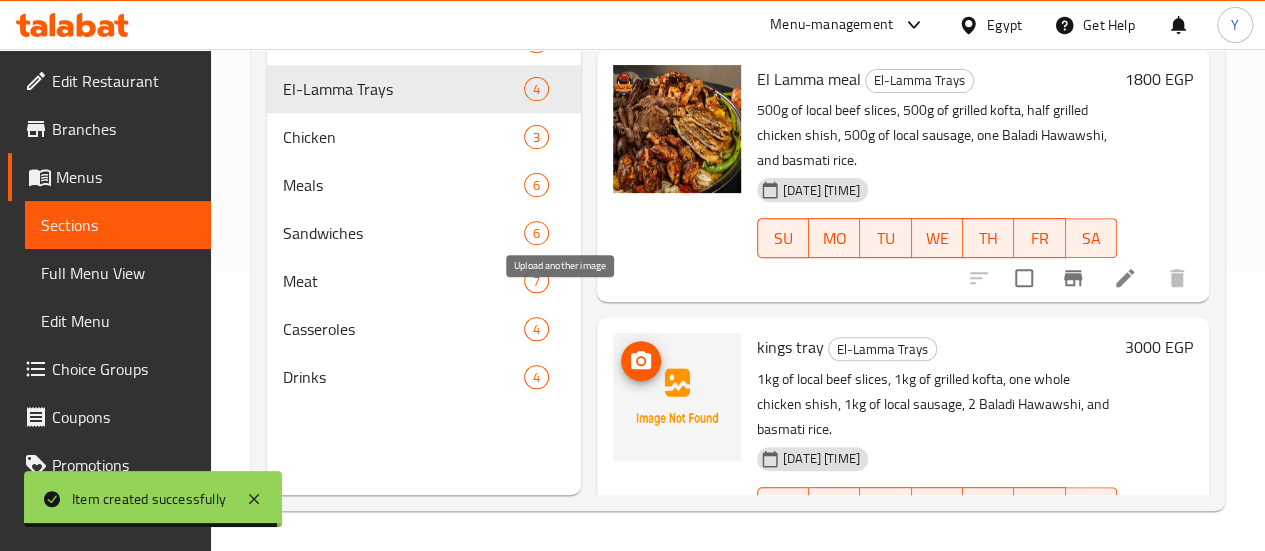 click 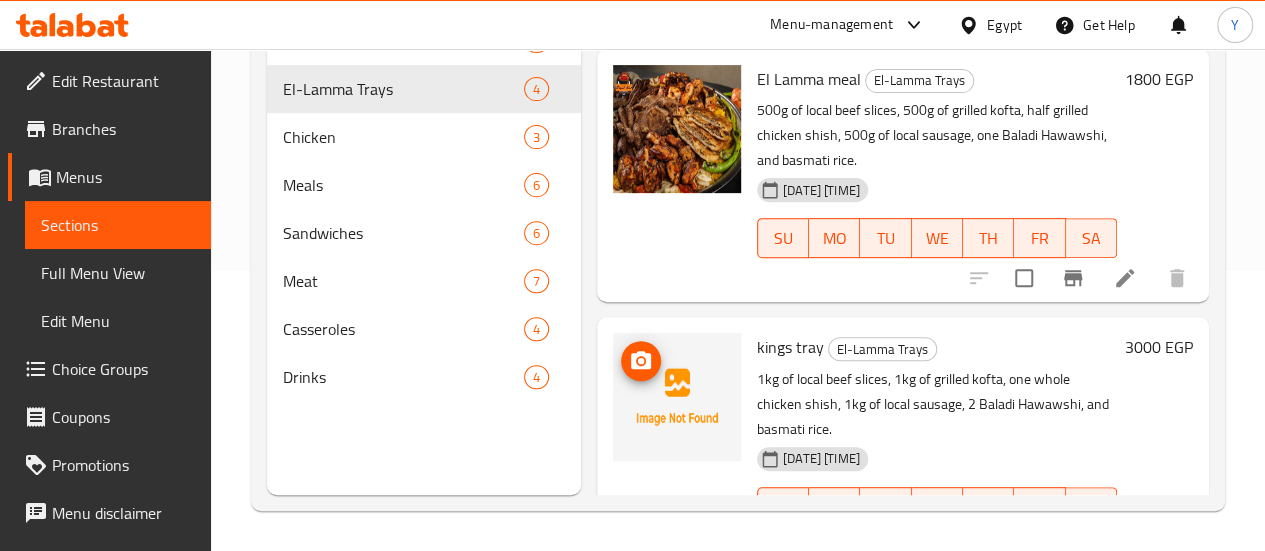 drag, startPoint x: 598, startPoint y: 359, endPoint x: 584, endPoint y: 337, distance: 26.076809 